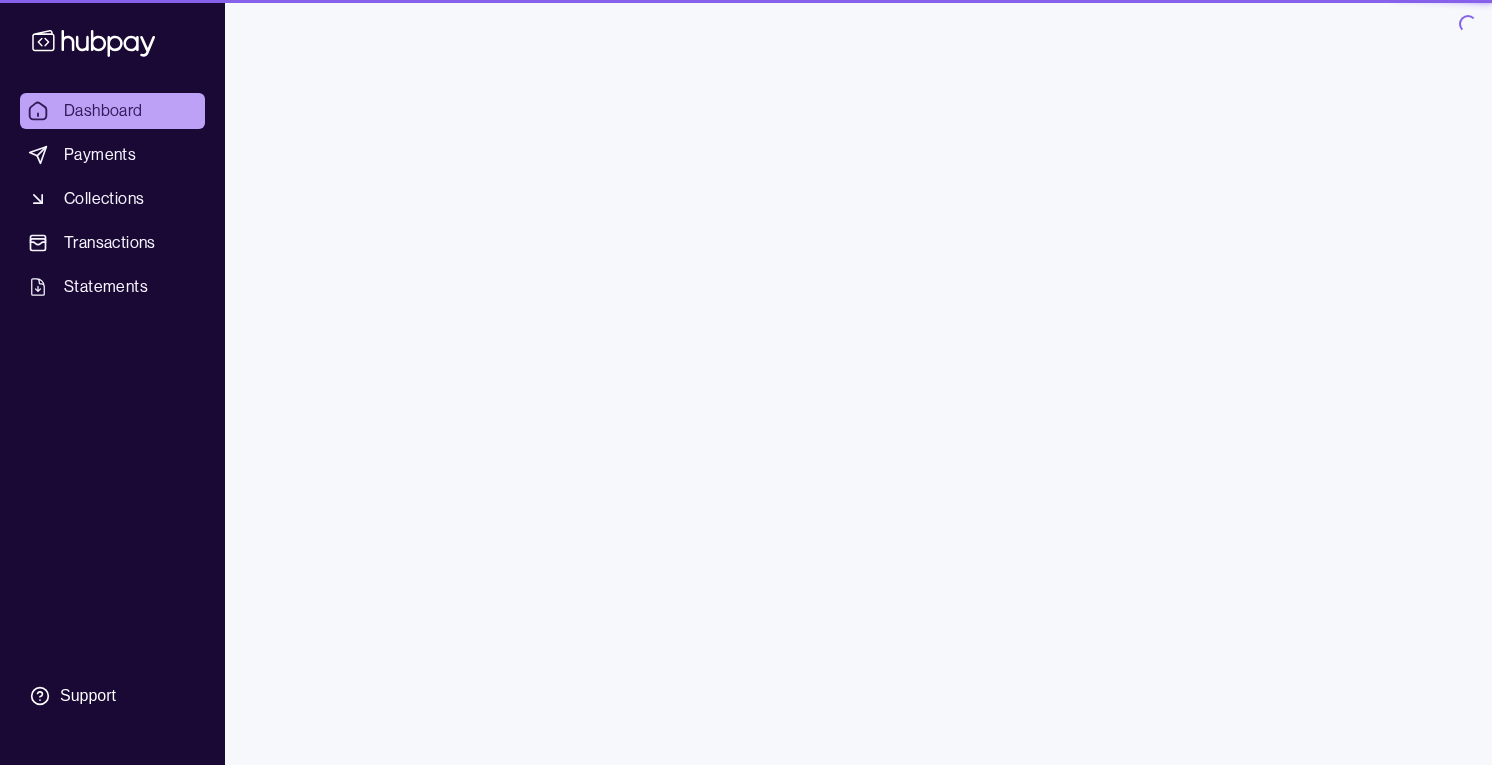 scroll, scrollTop: 0, scrollLeft: 0, axis: both 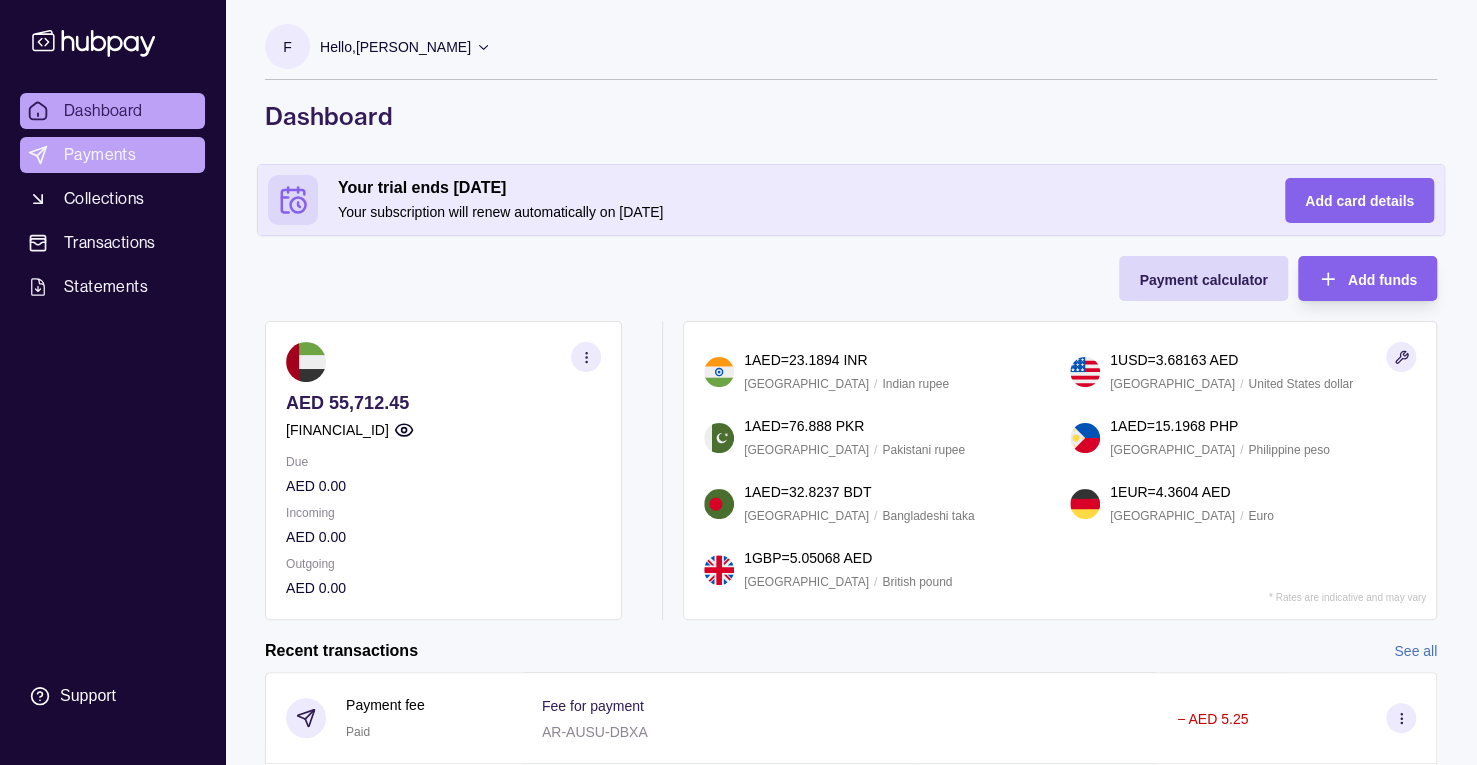 click on "Payments" at bounding box center (112, 155) 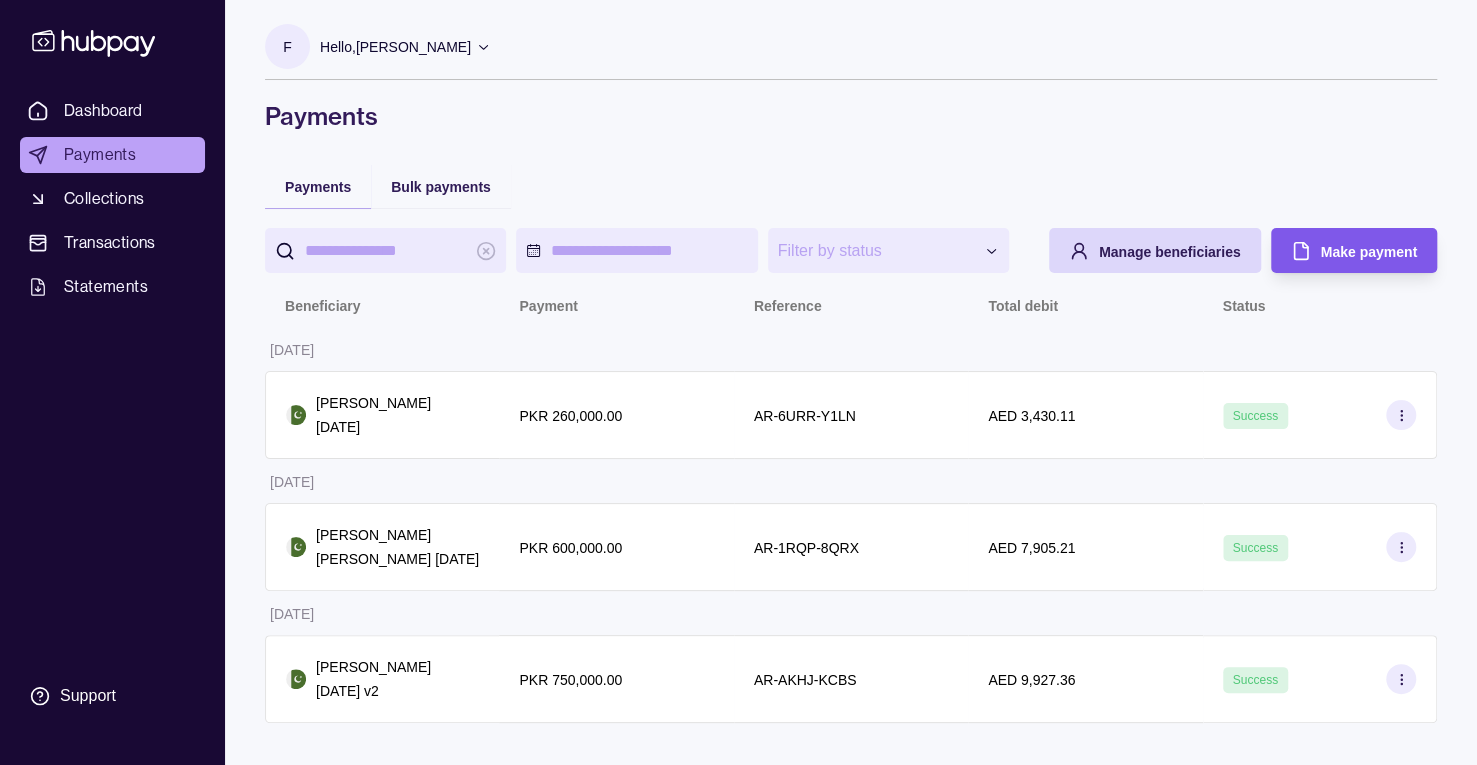 click 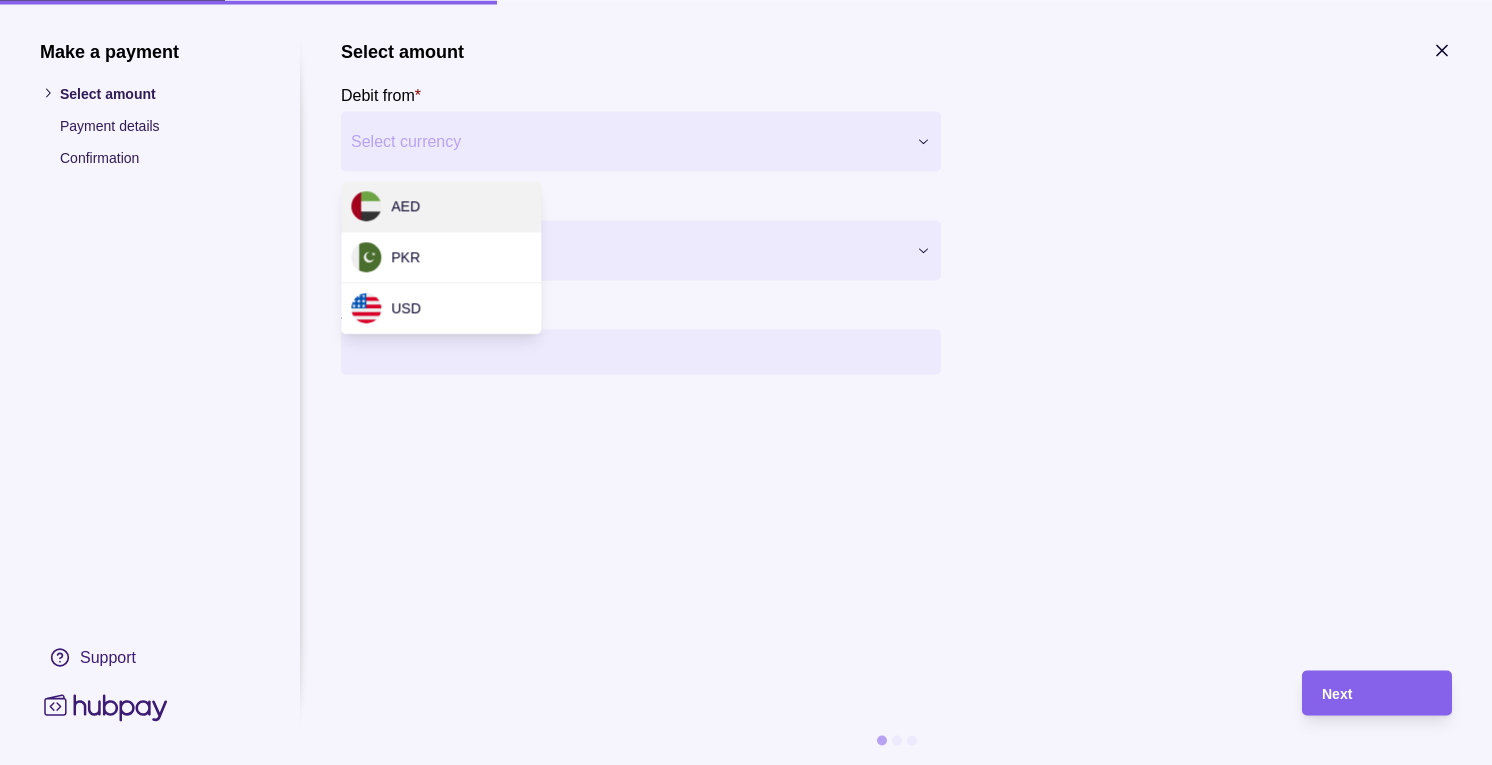 click on "**********" at bounding box center (746, 382) 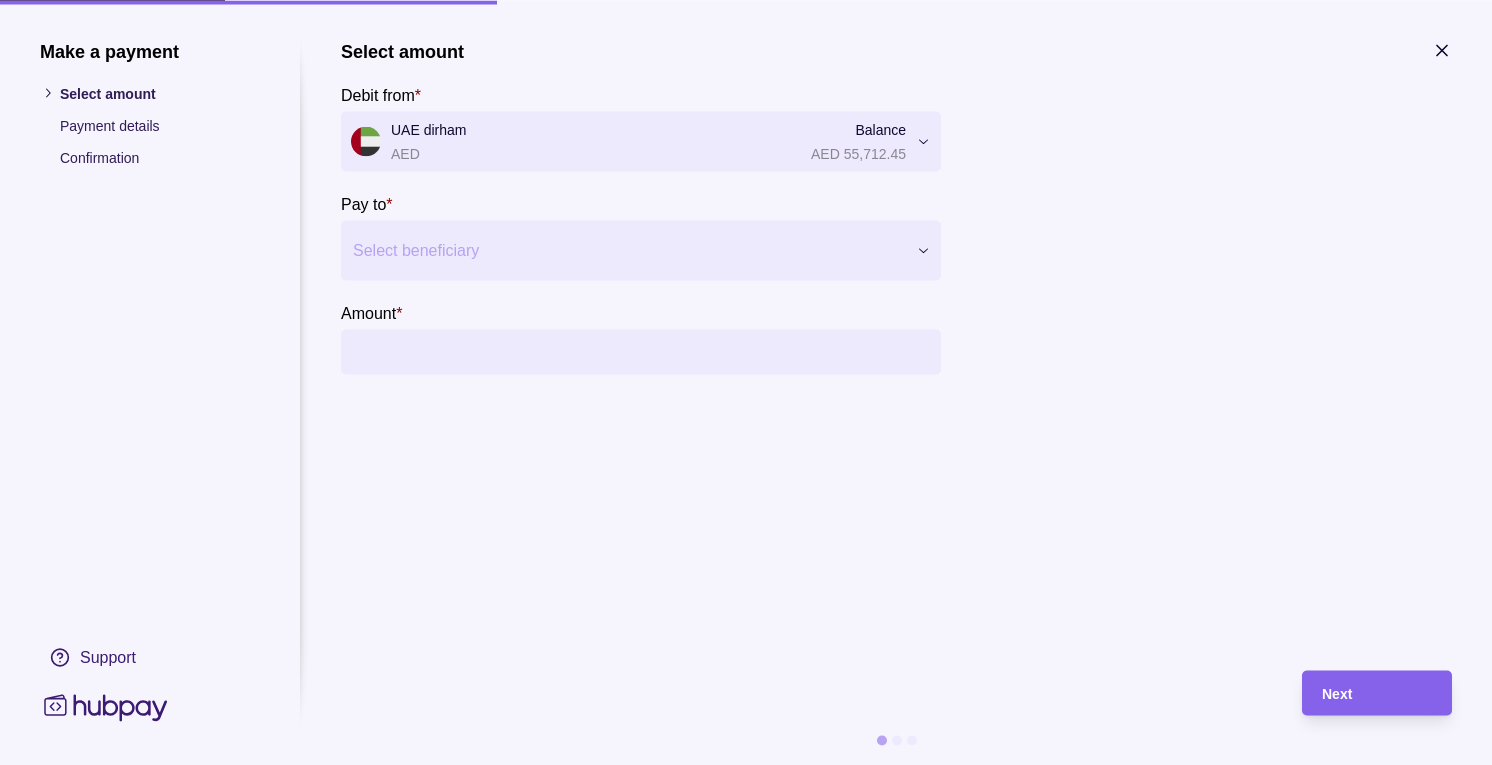 click at bounding box center (628, 250) 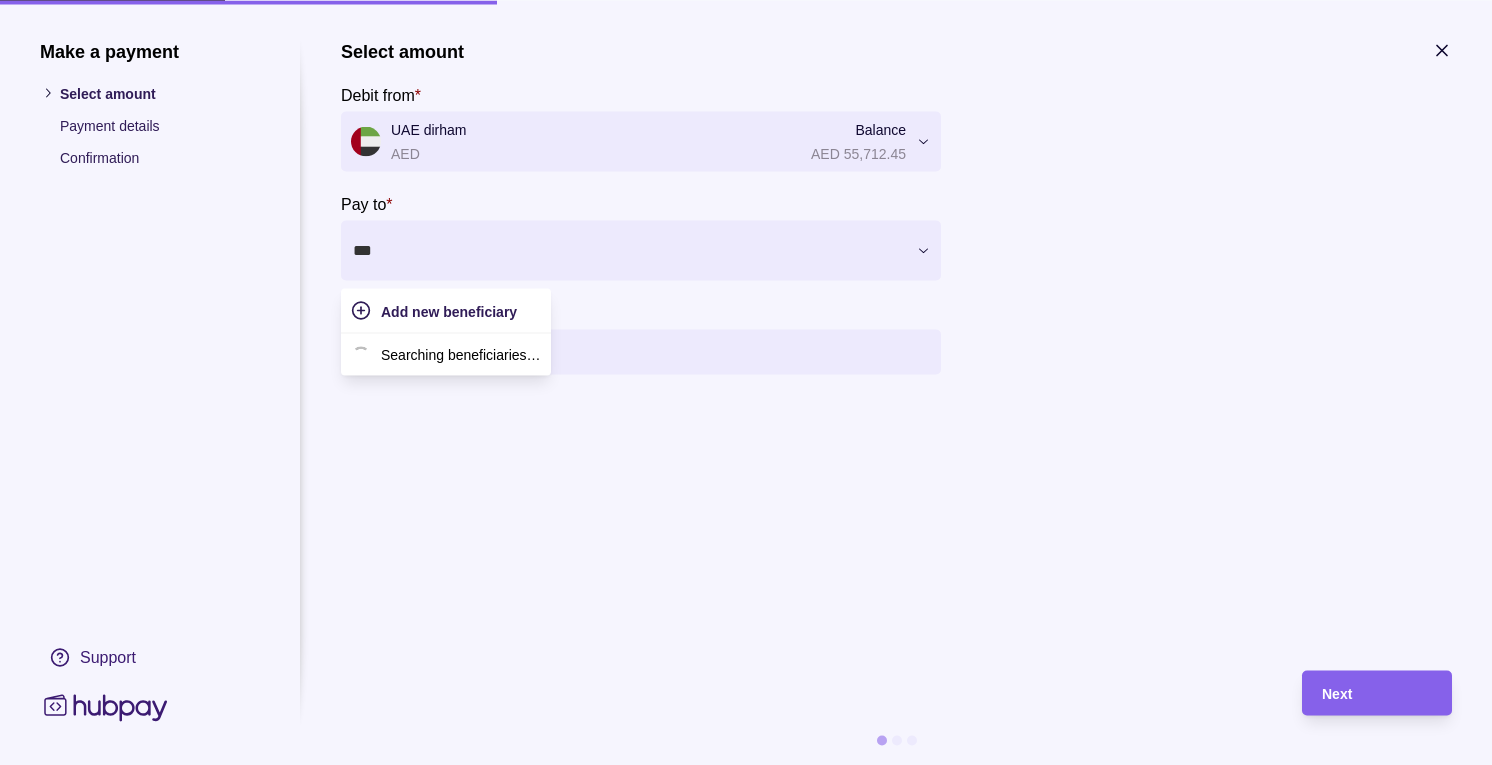 type on "****" 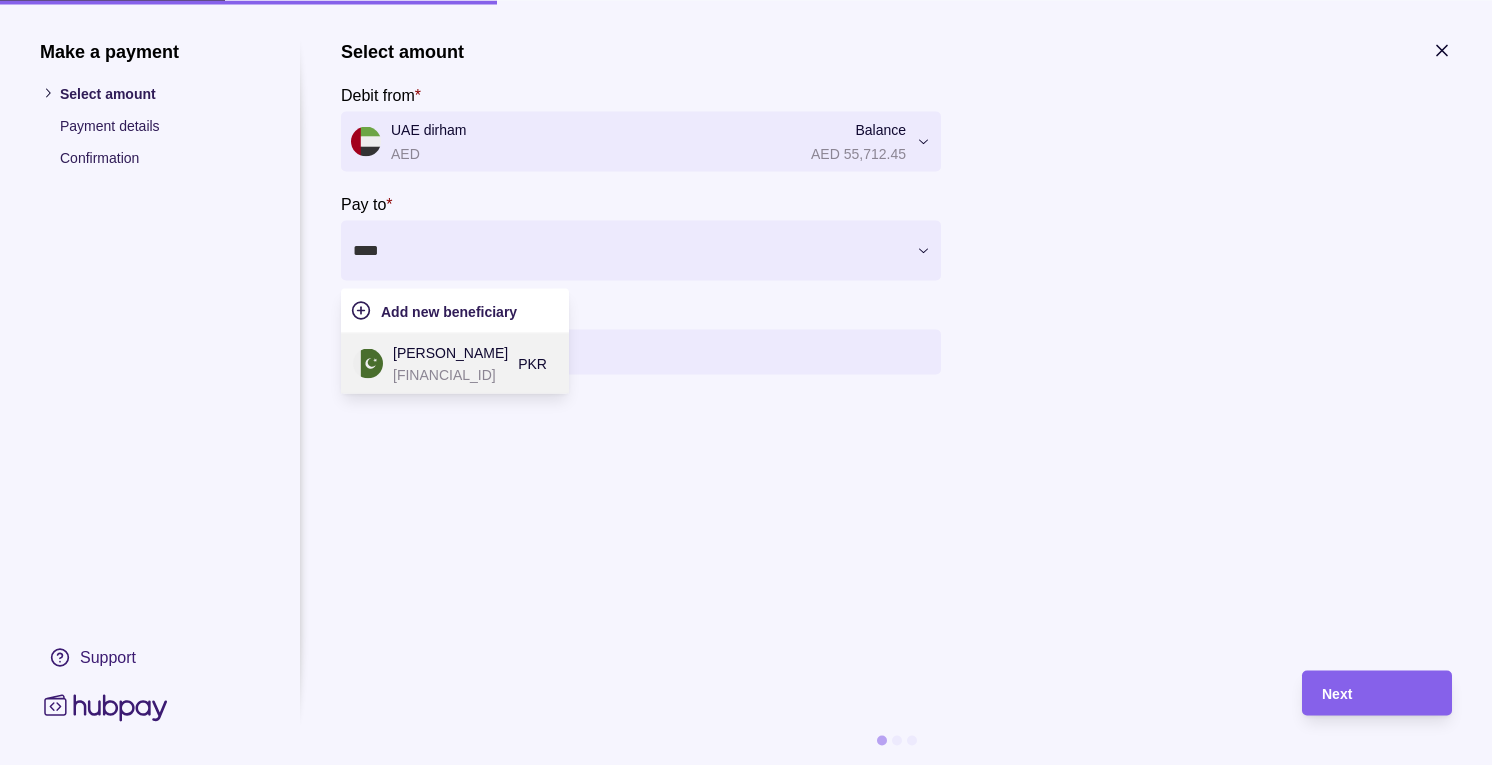 click on "[PERSON_NAME]" at bounding box center [450, 352] 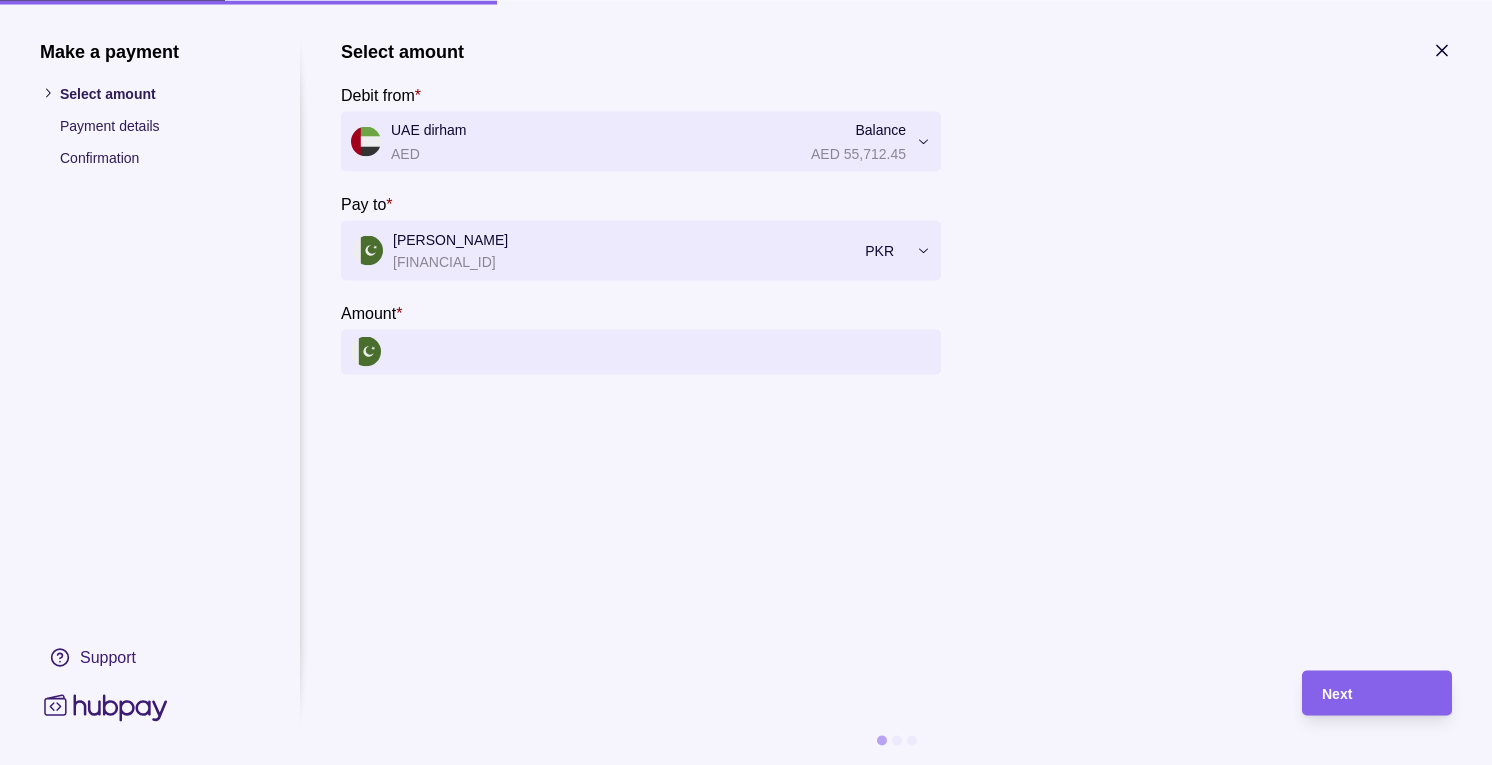 click on "Amount  *" at bounding box center [661, 351] 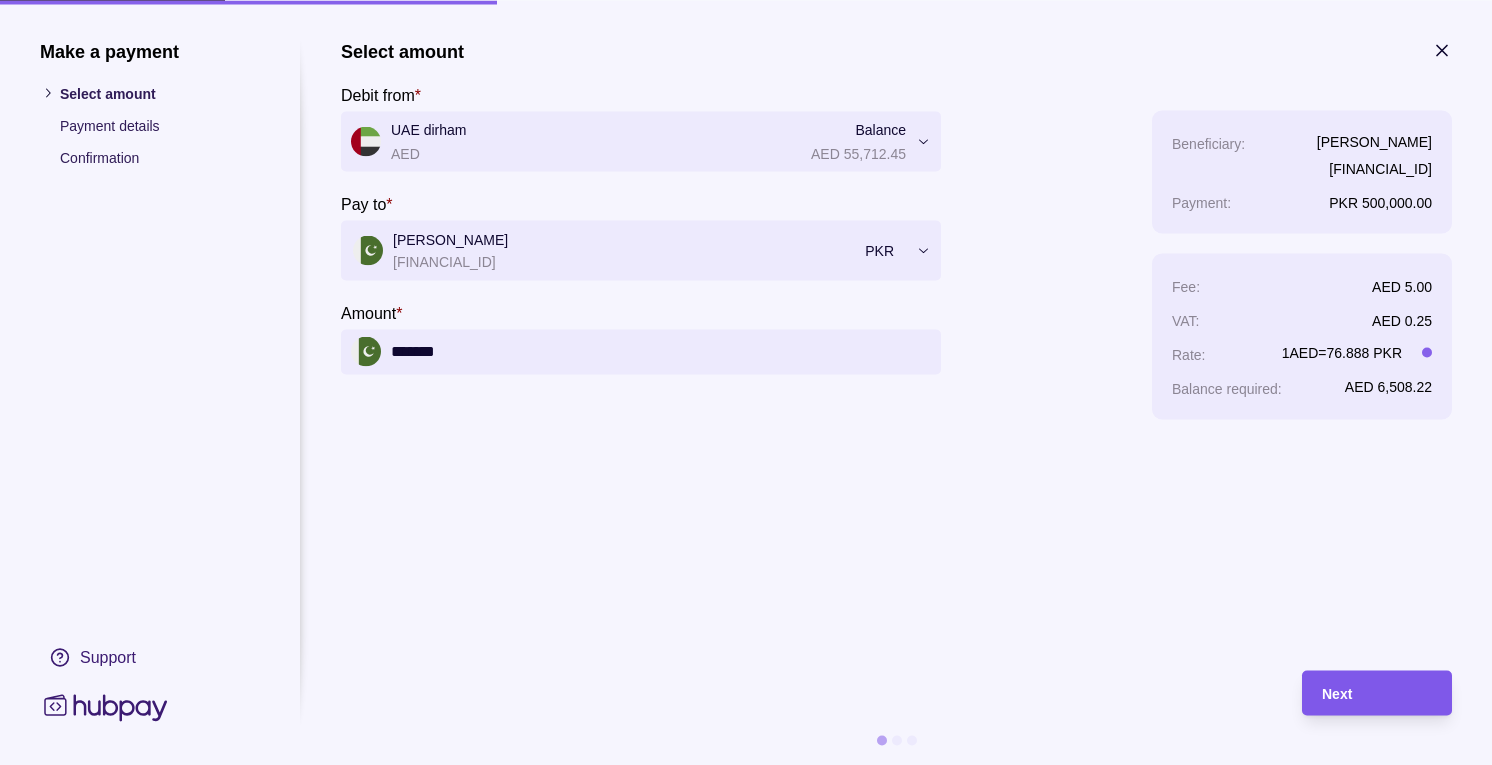 type on "*******" 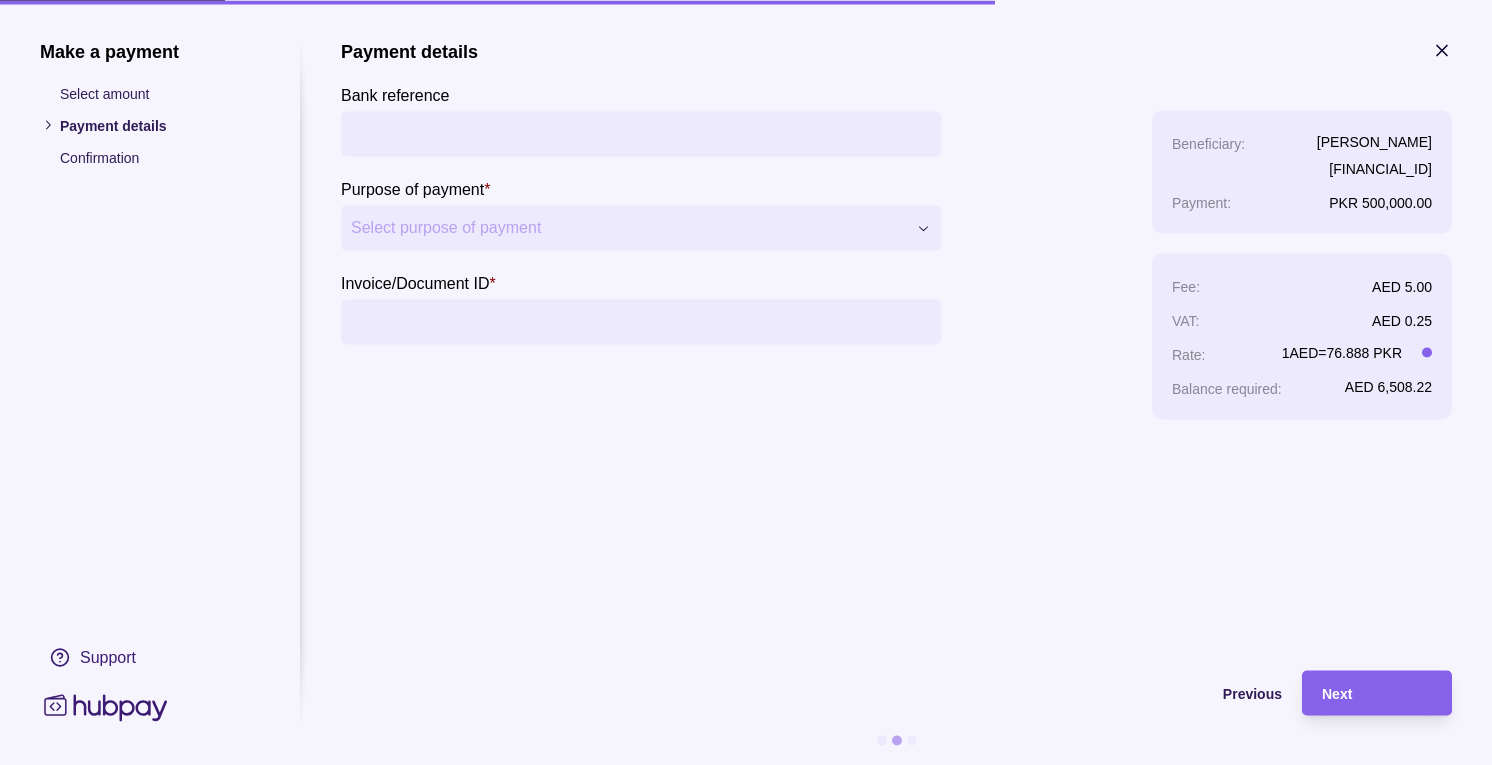 click on "Bank reference" at bounding box center (641, 133) 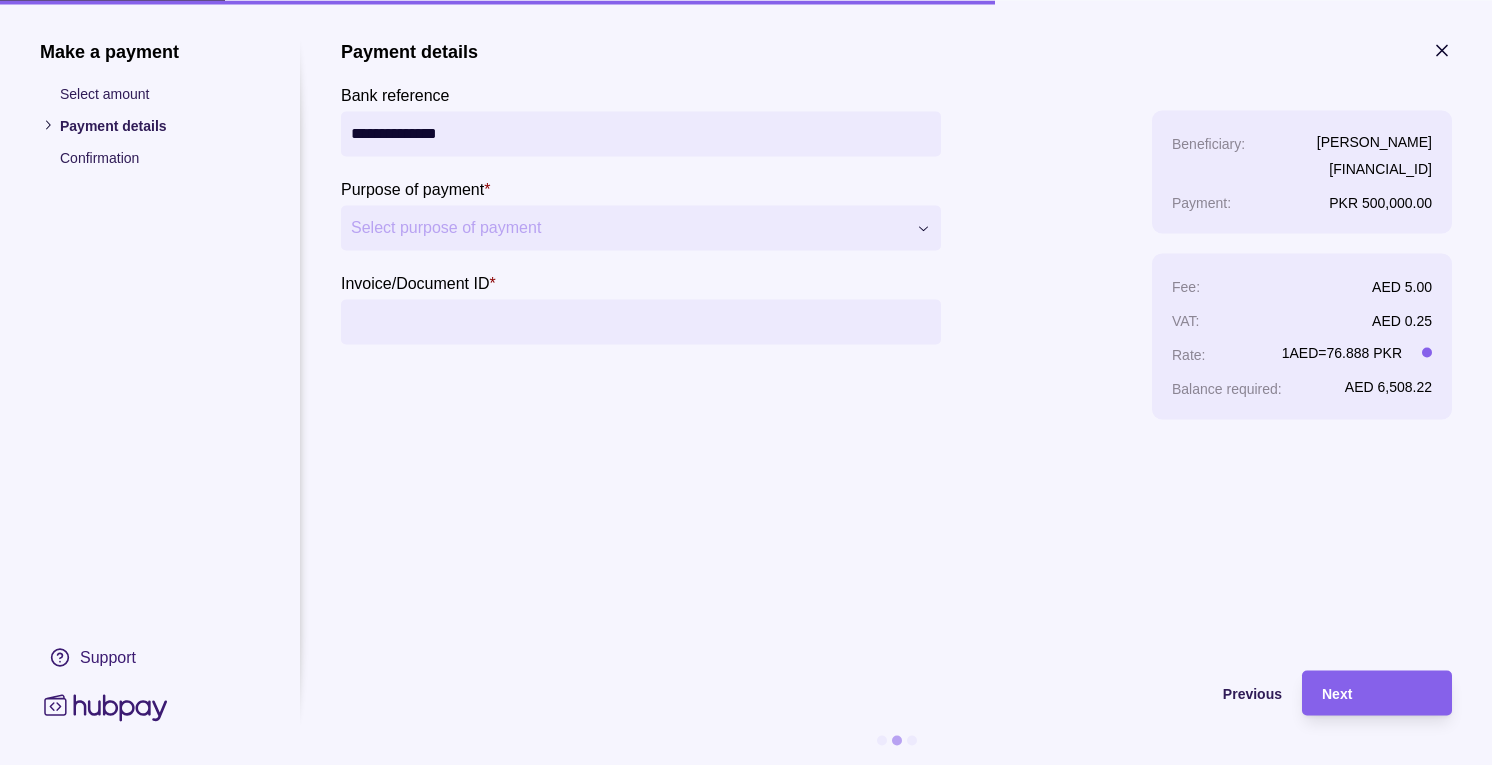 type on "**********" 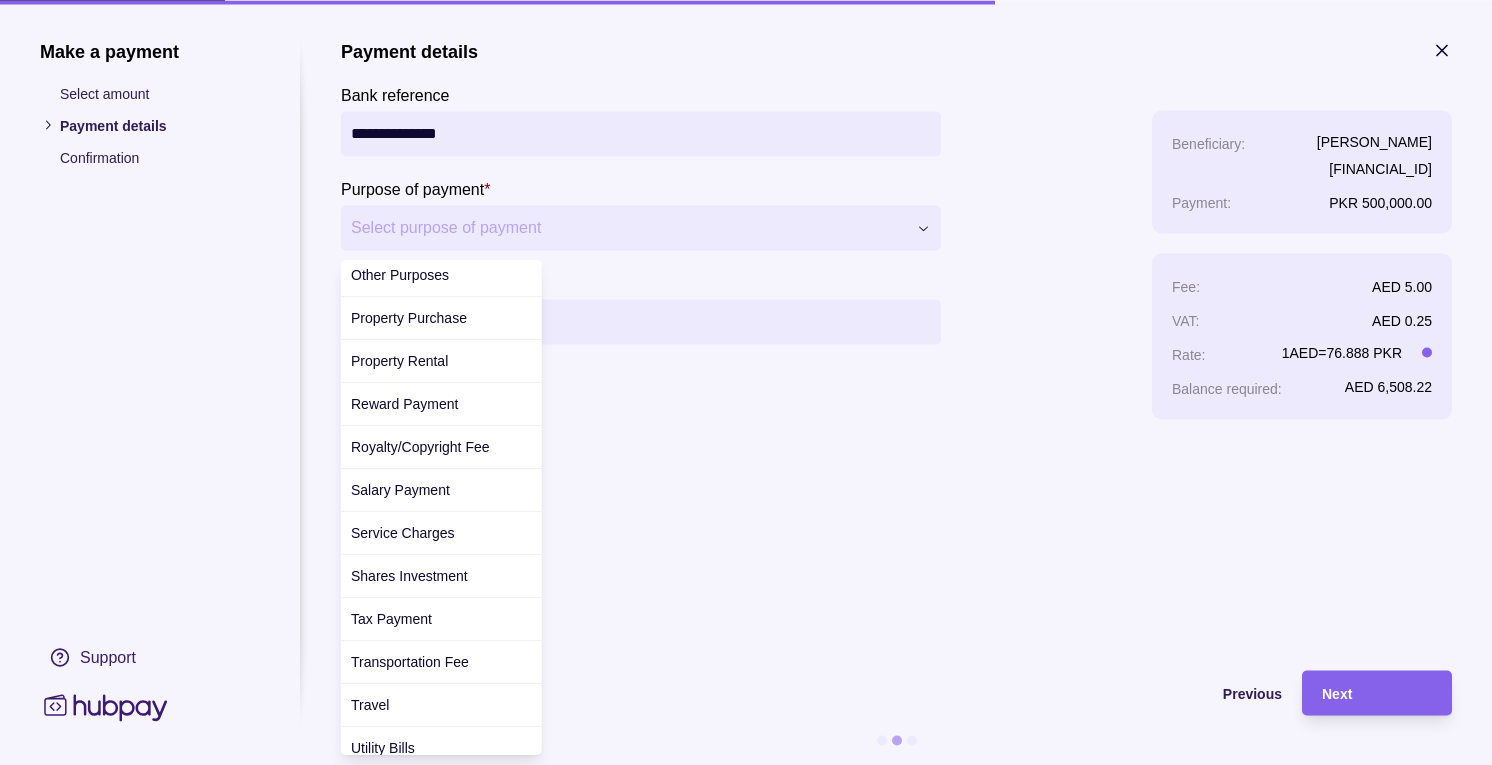 scroll, scrollTop: 699, scrollLeft: 0, axis: vertical 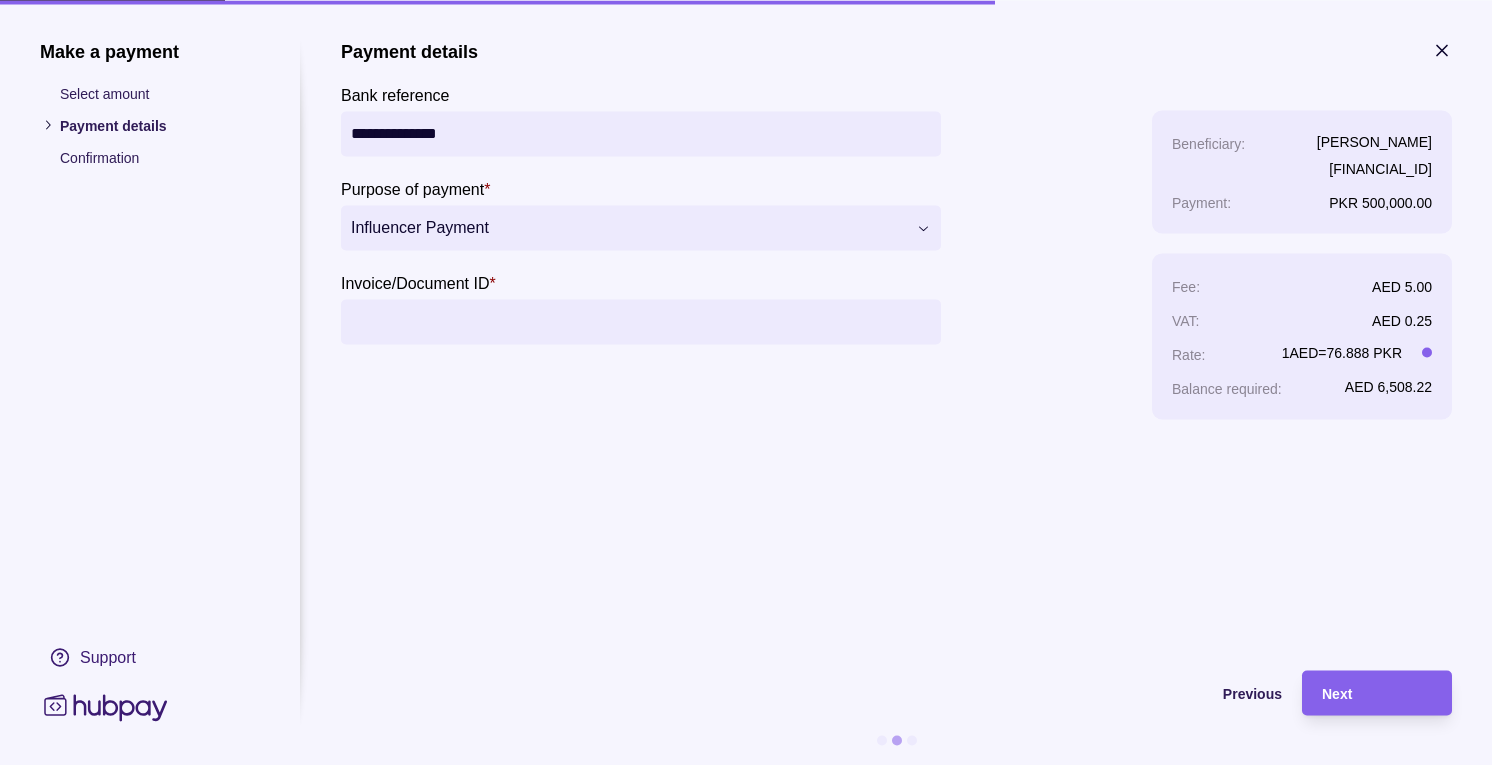 click on "Invoice/Document ID  *" at bounding box center (641, 321) 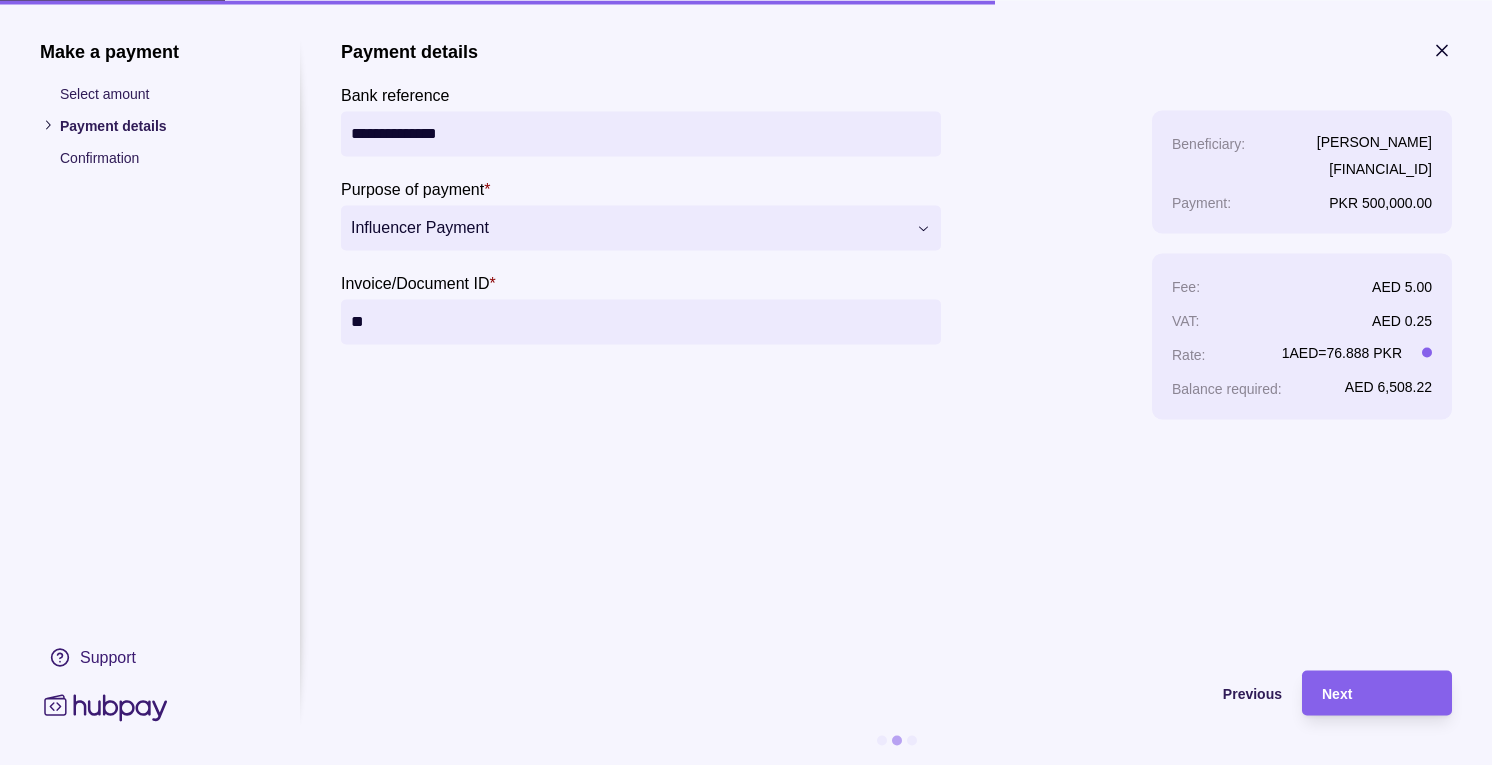 type on "*" 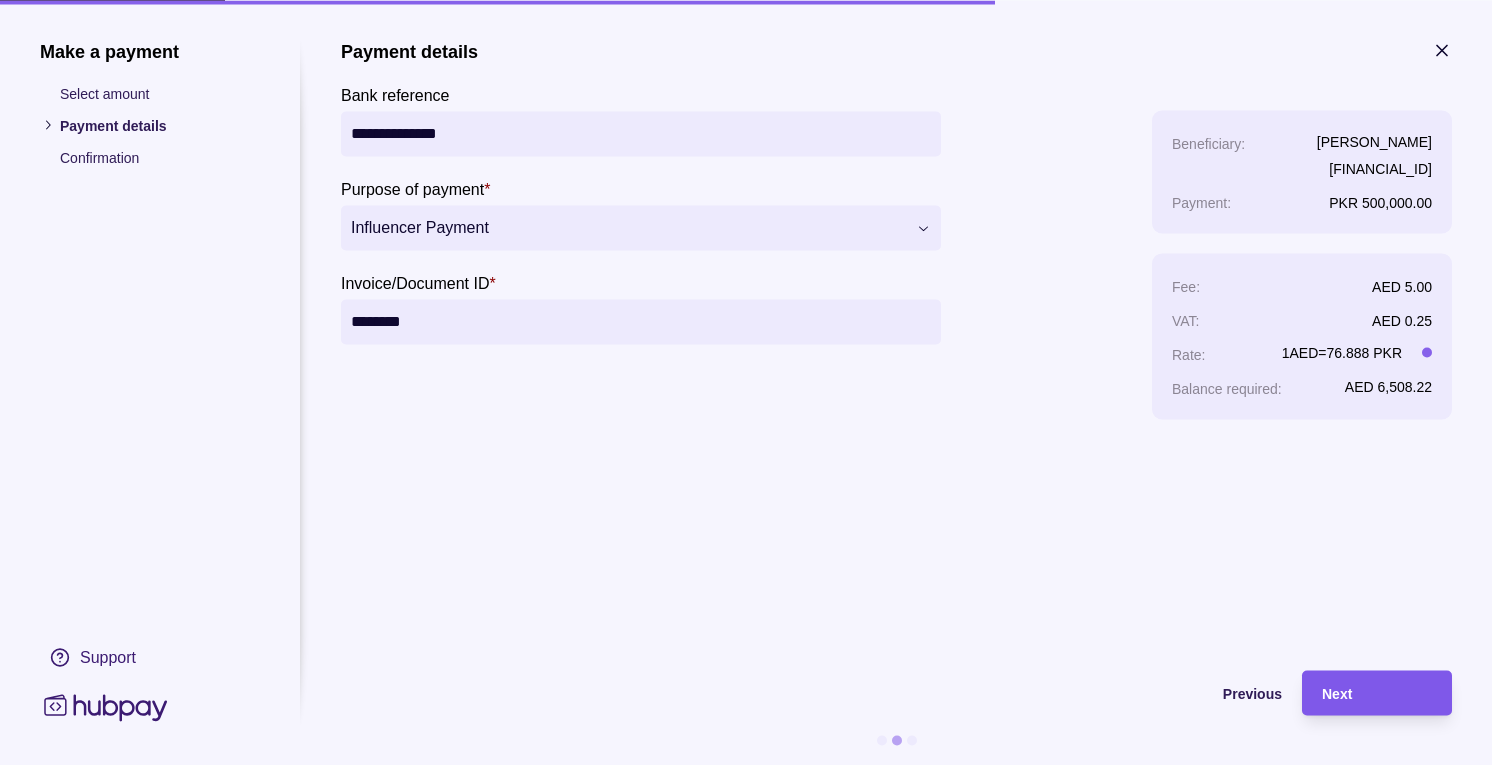type on "********" 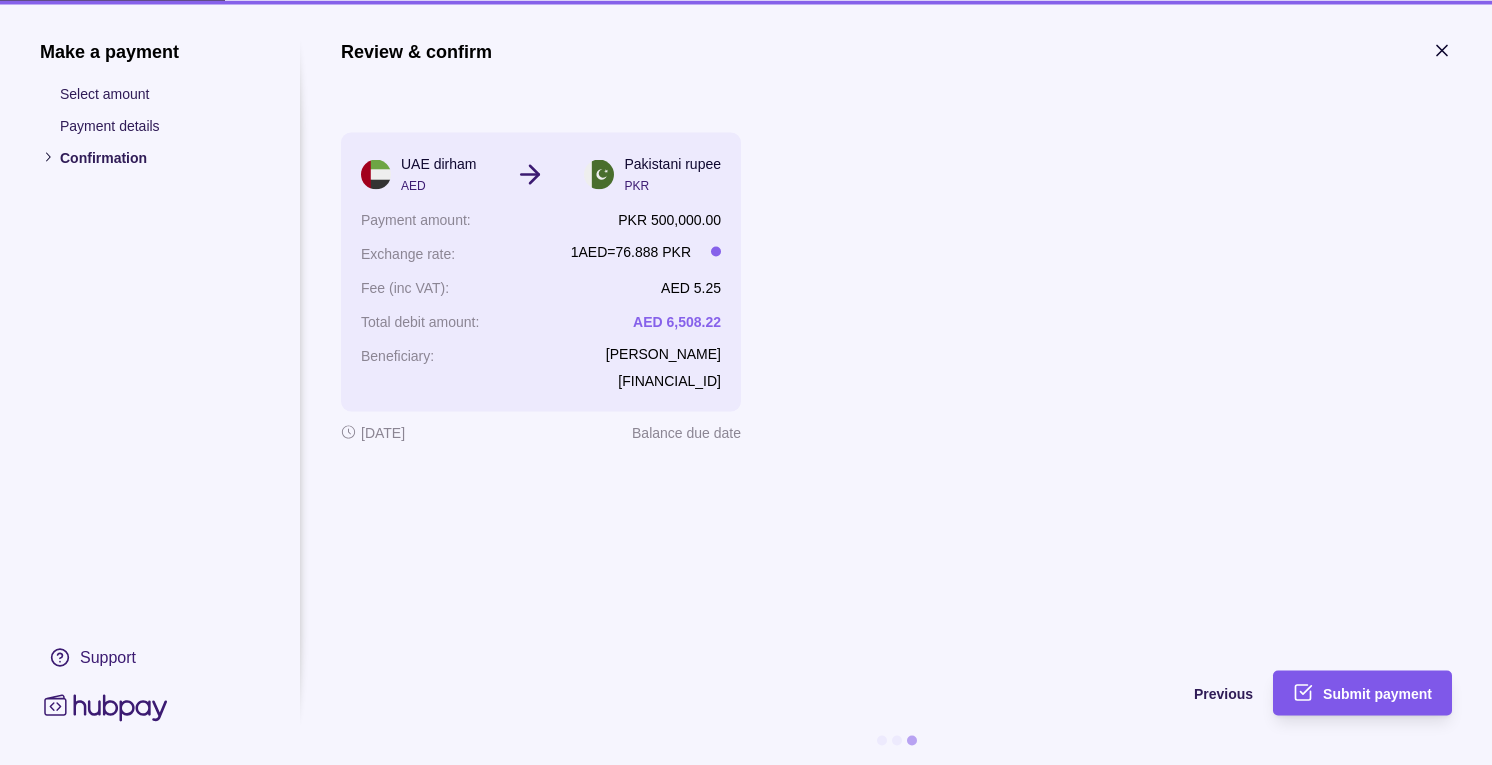 click on "Submit payment" at bounding box center [1377, 694] 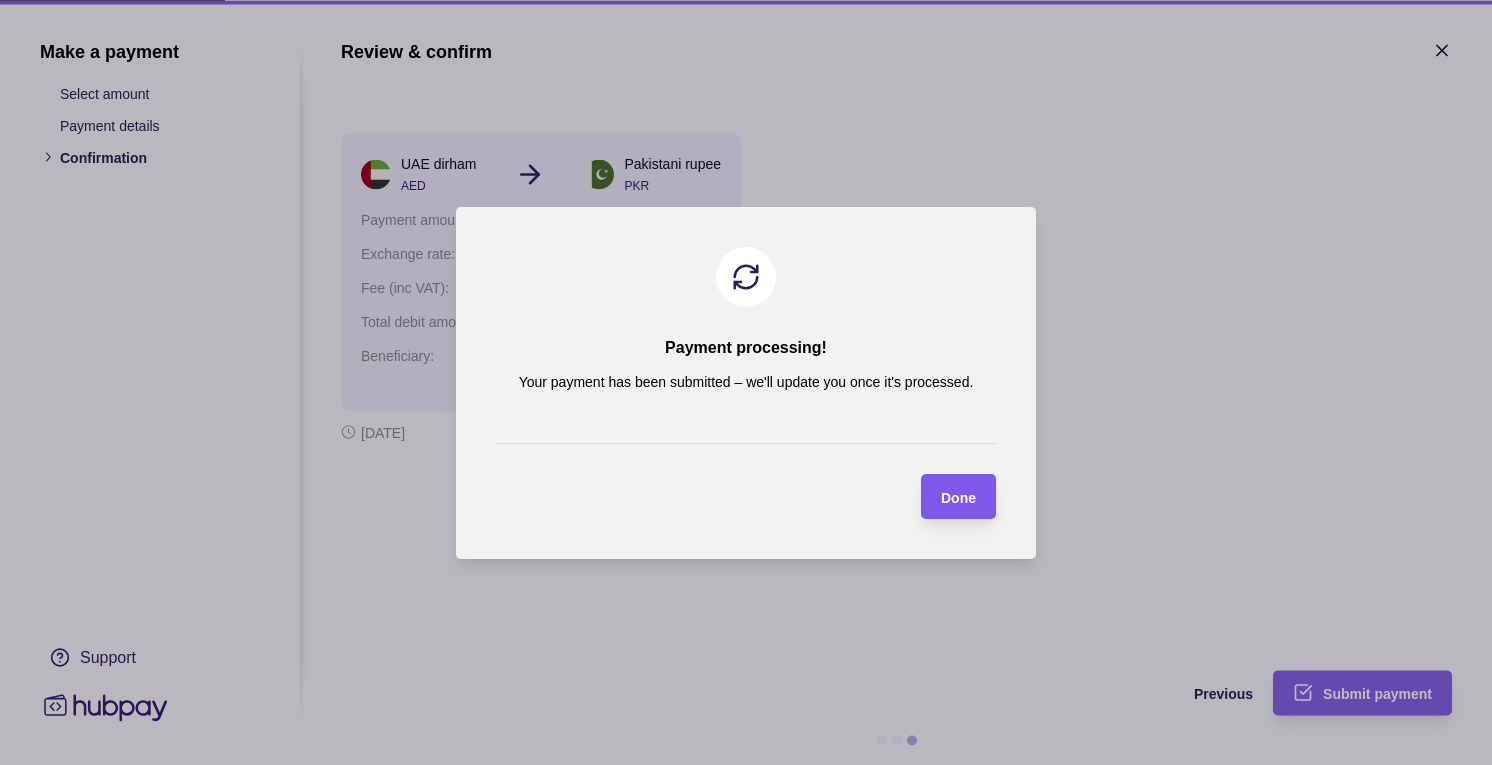 click on "Done" at bounding box center (958, 496) 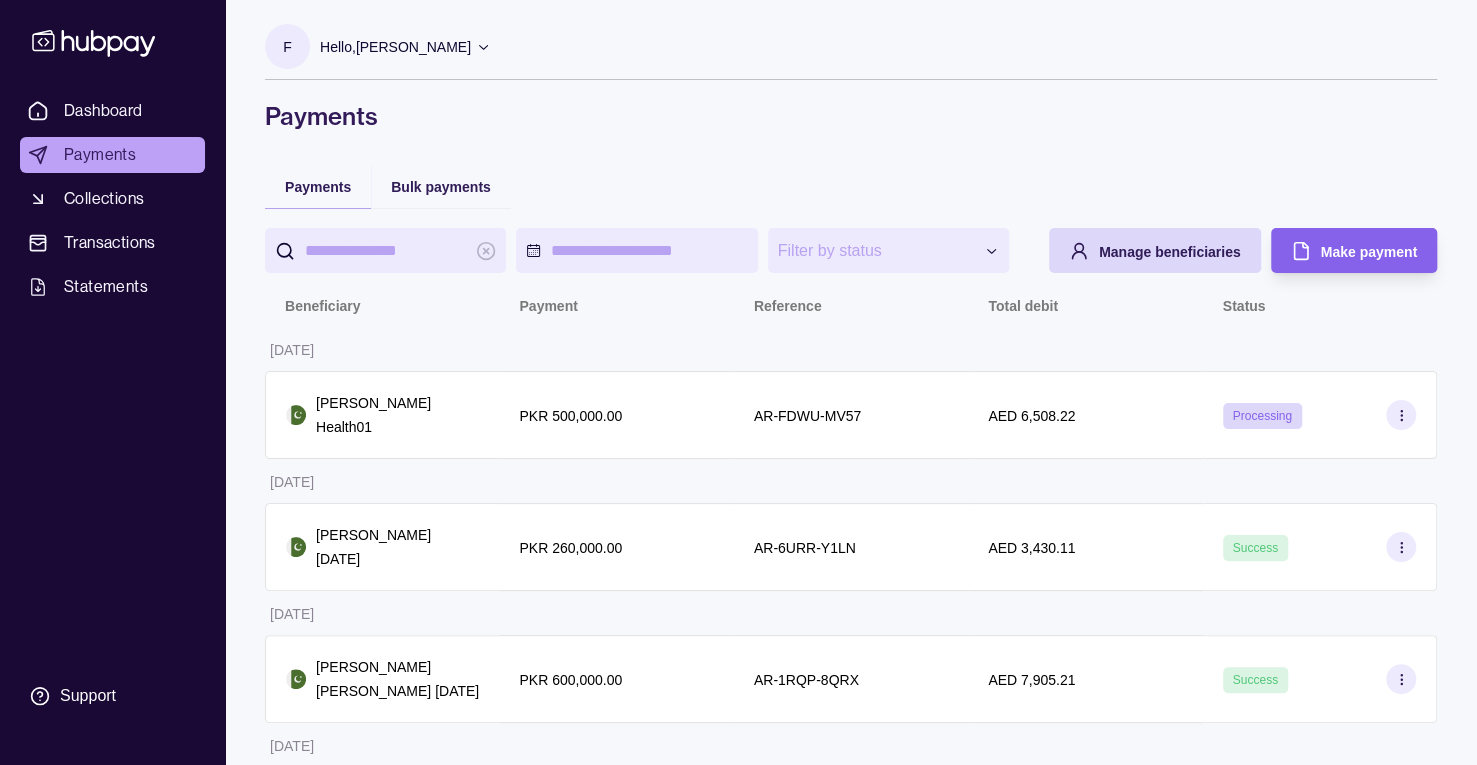 click on "AED 6,508.22" at bounding box center (1085, 415) 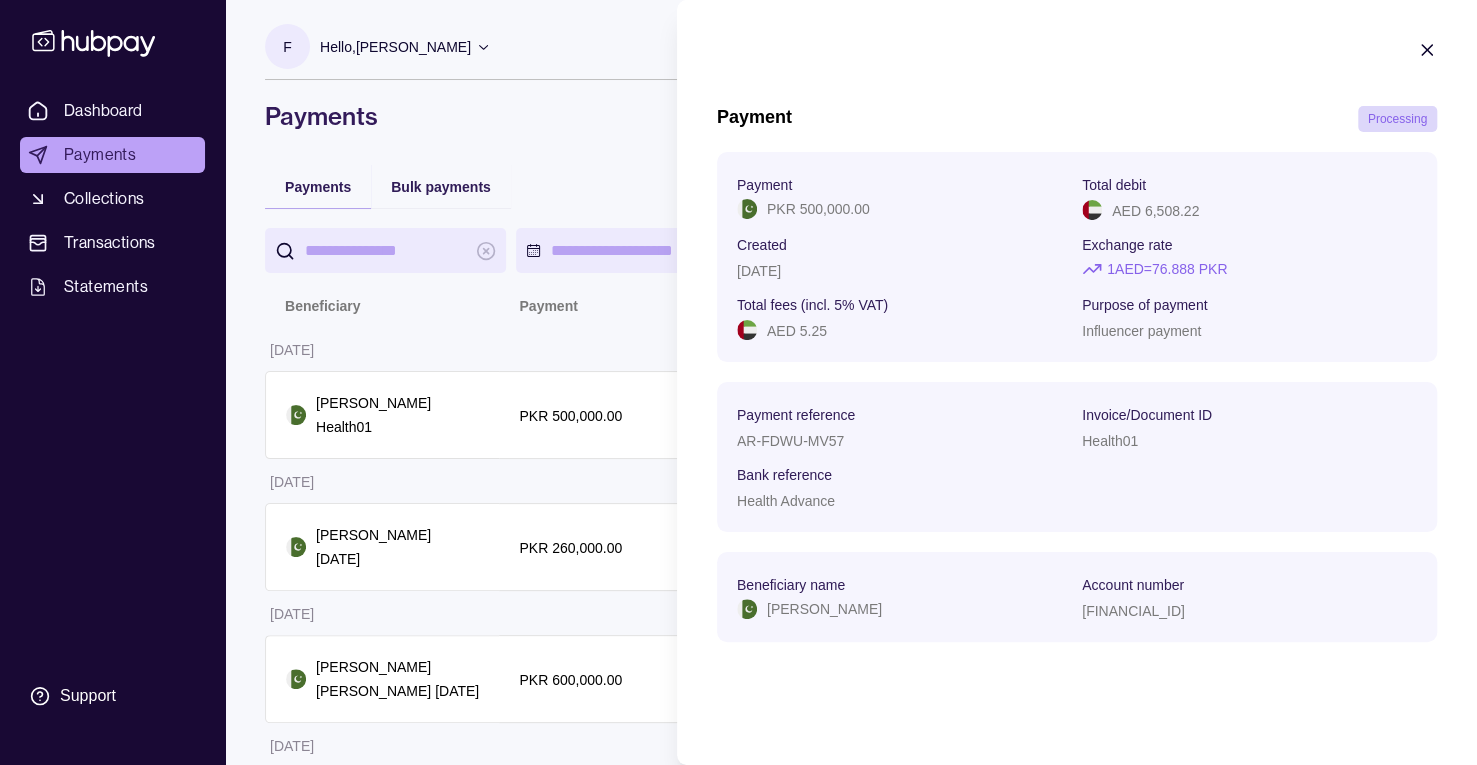 type 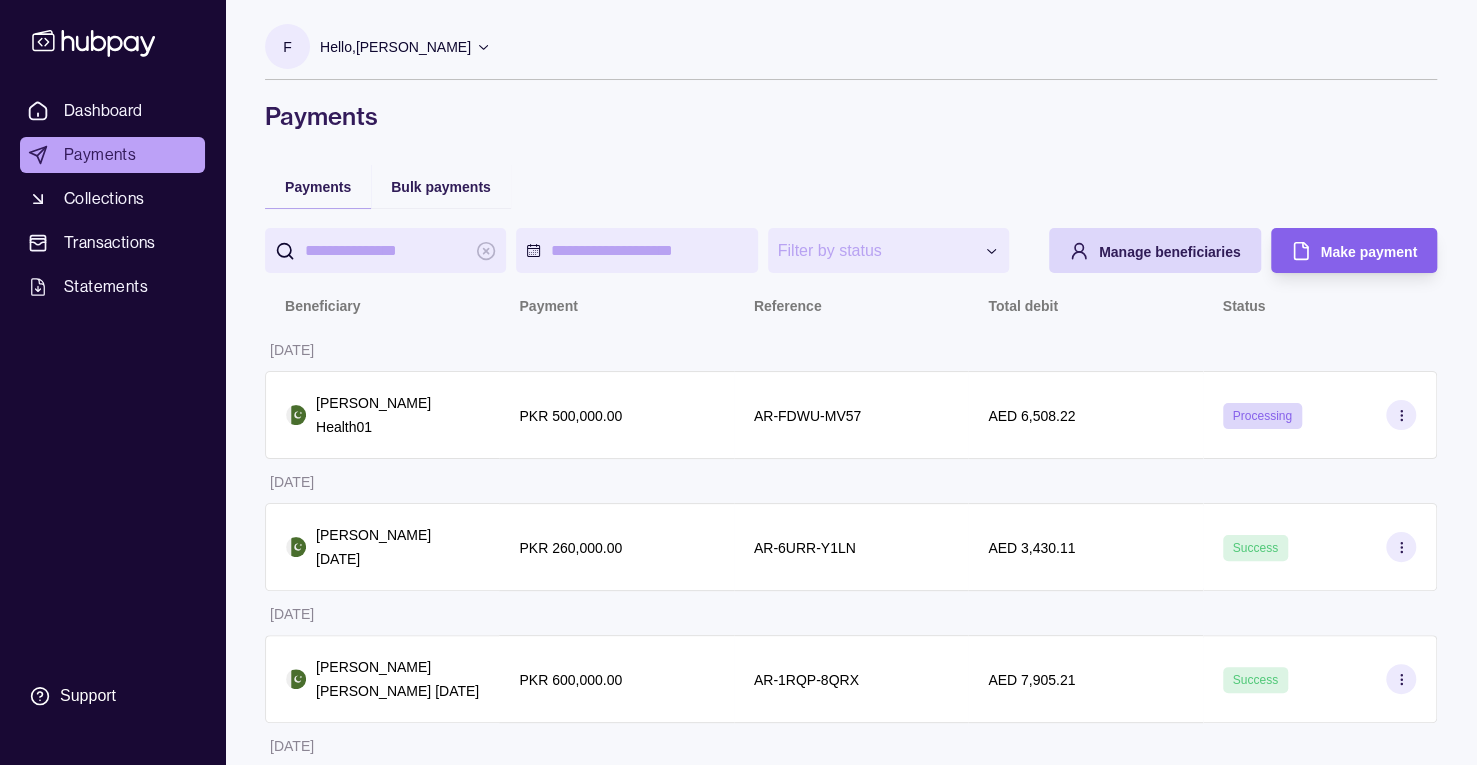 click on "**********" at bounding box center [738, 437] 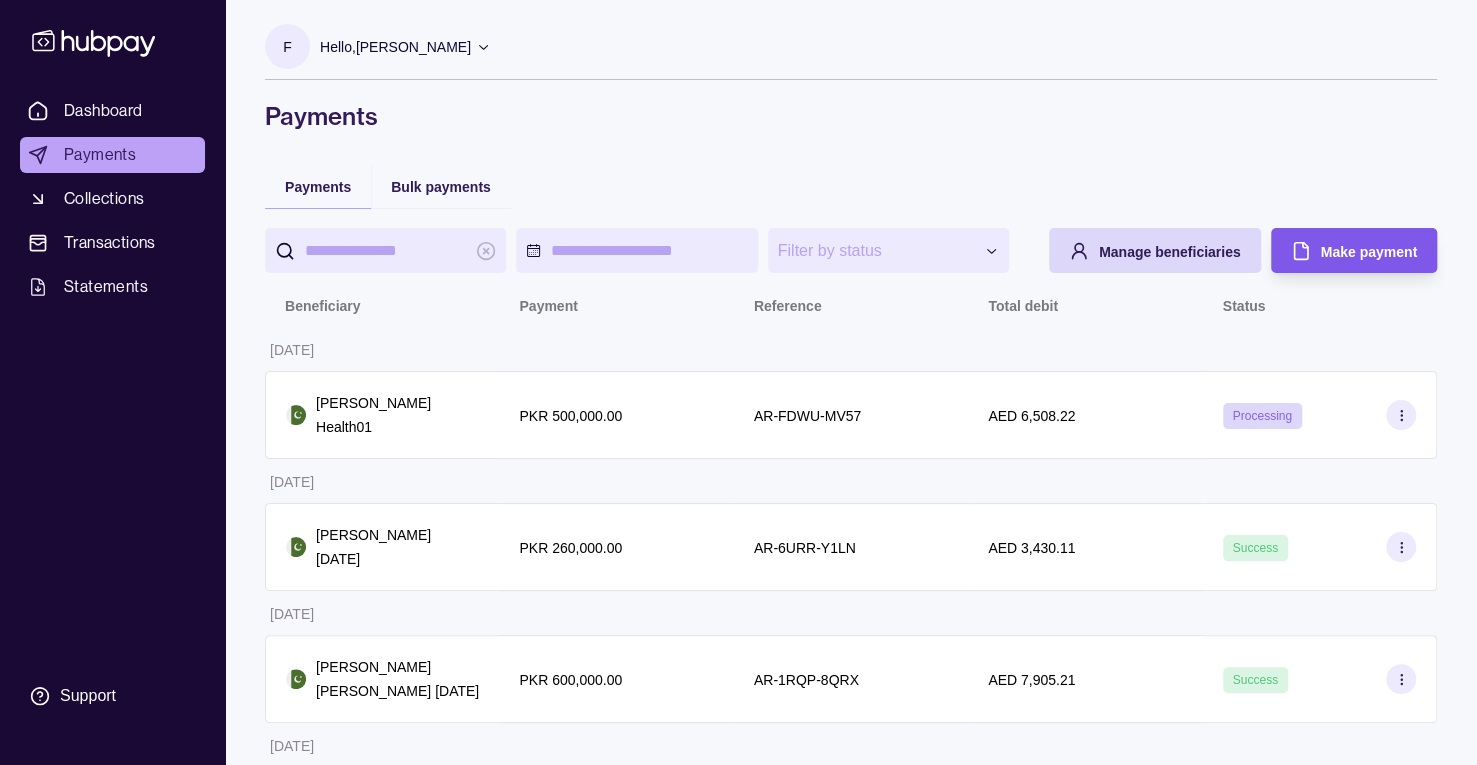 click on "Make payment" at bounding box center (1369, 252) 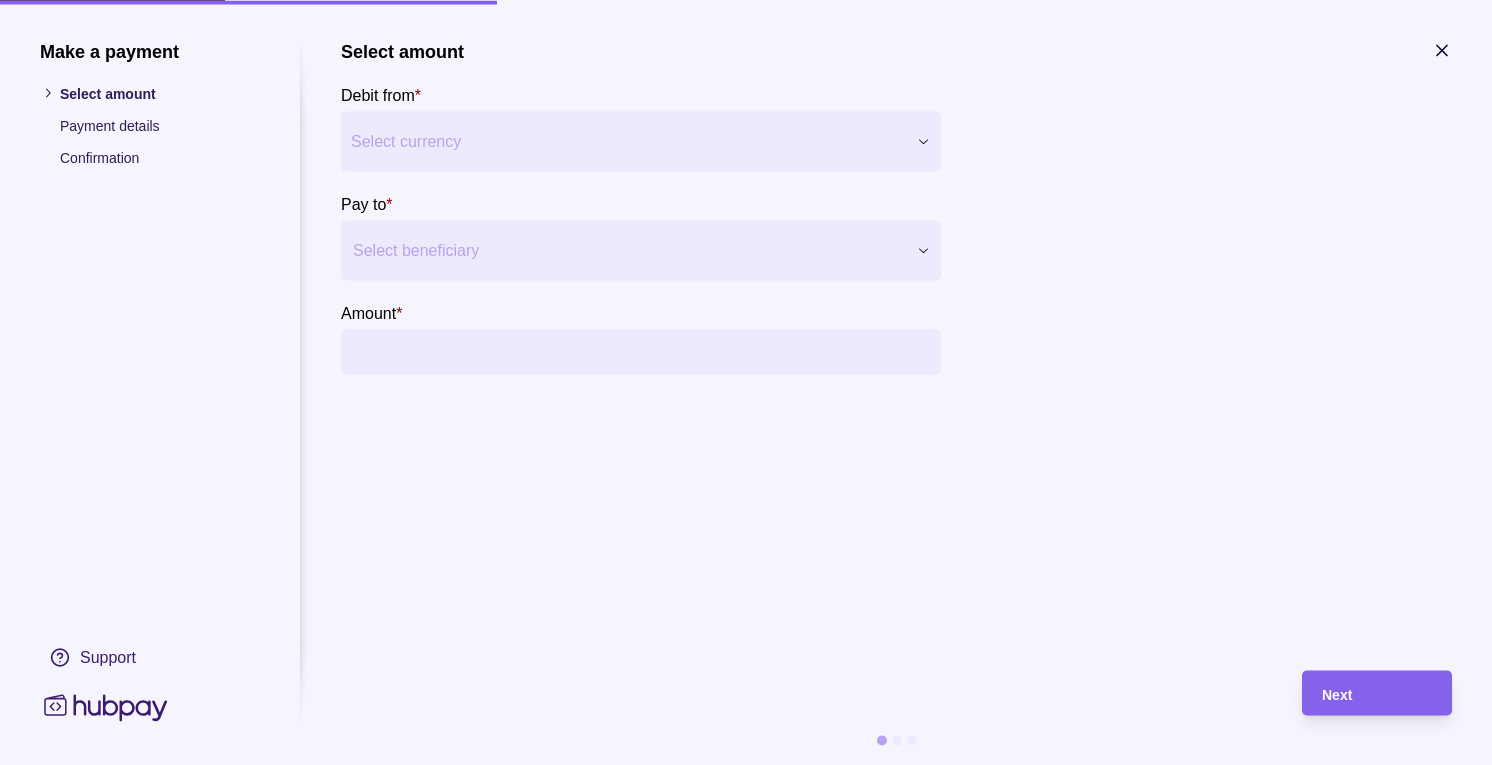 click on "**********" at bounding box center (746, 437) 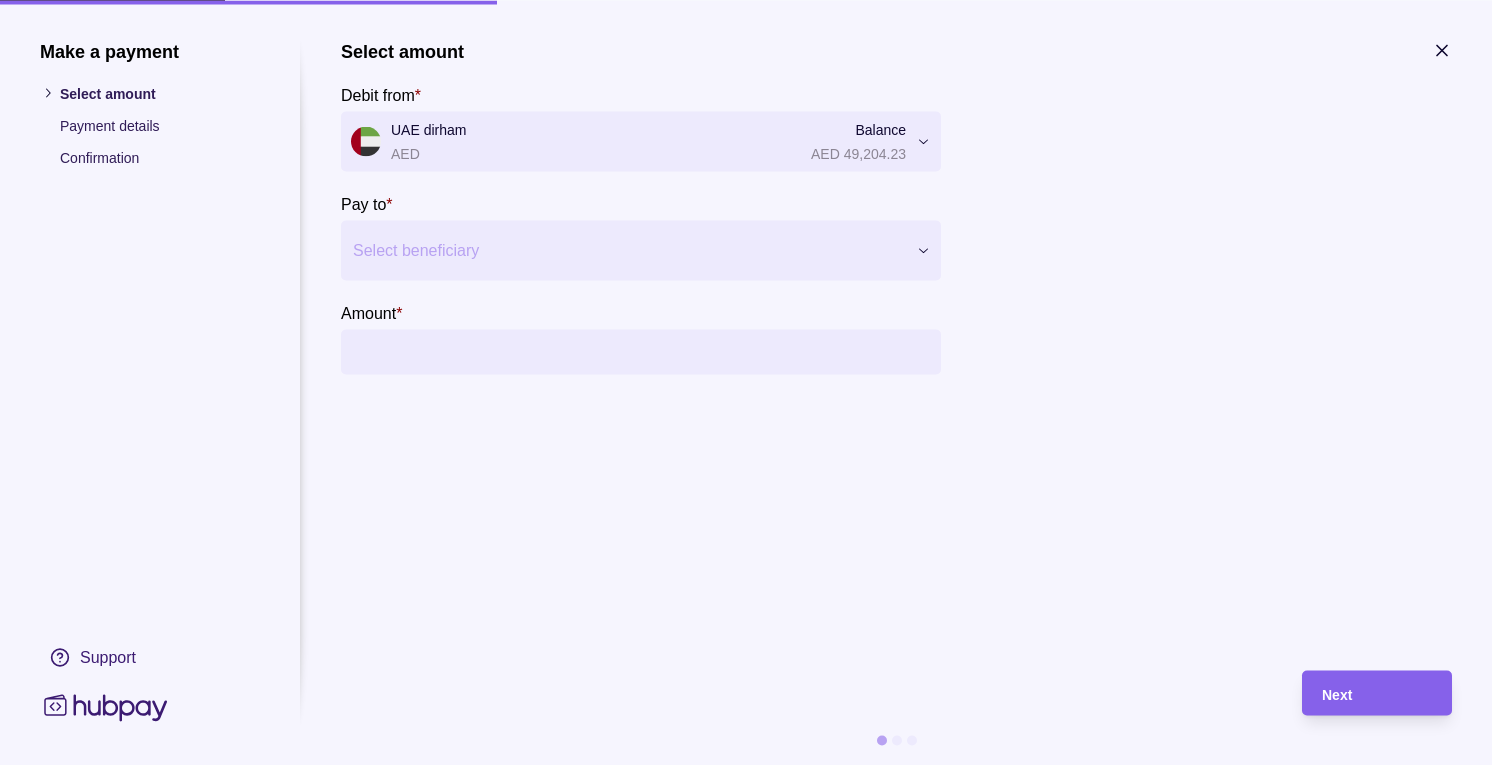 click at bounding box center [628, 250] 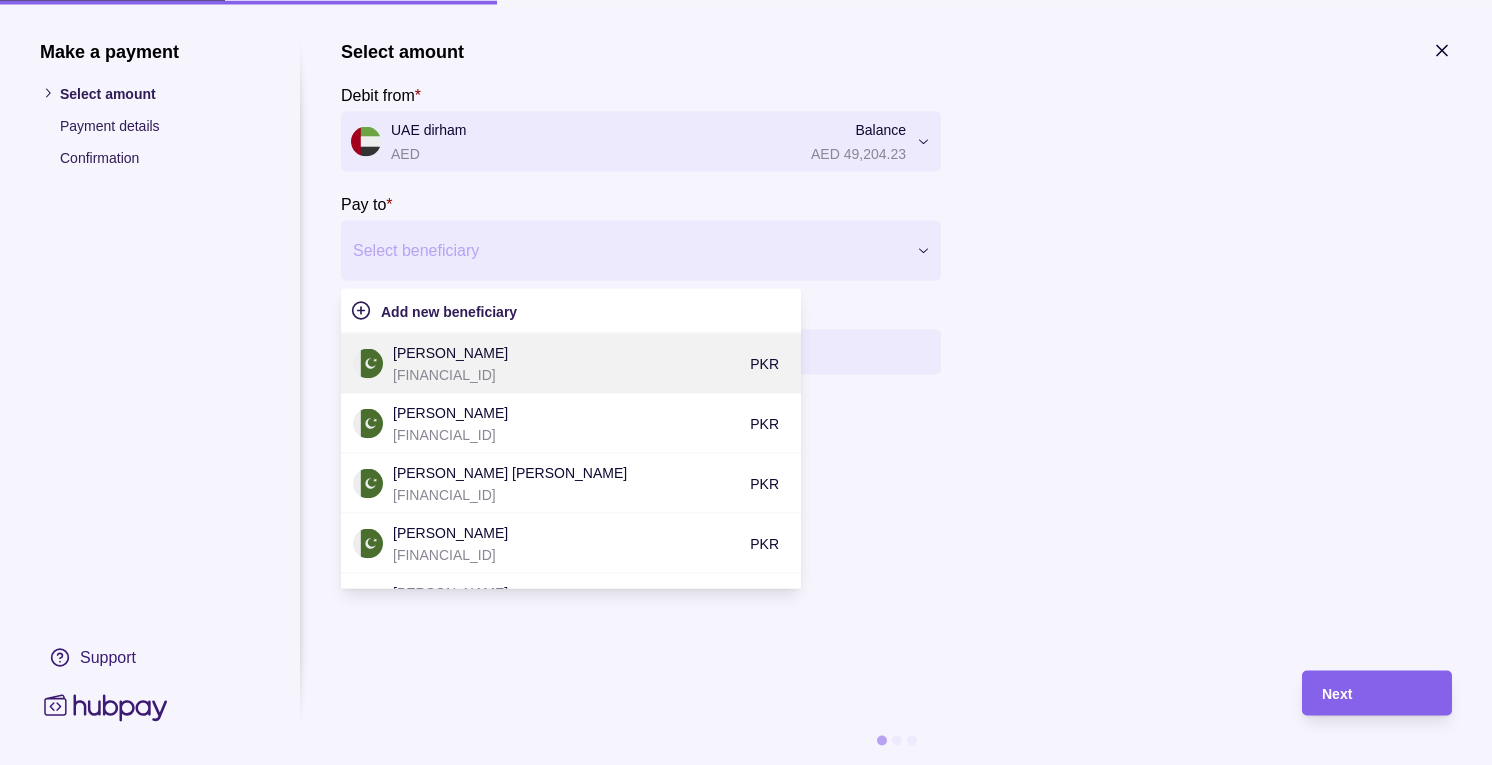 click on "Abdul Mustafa" at bounding box center [566, 352] 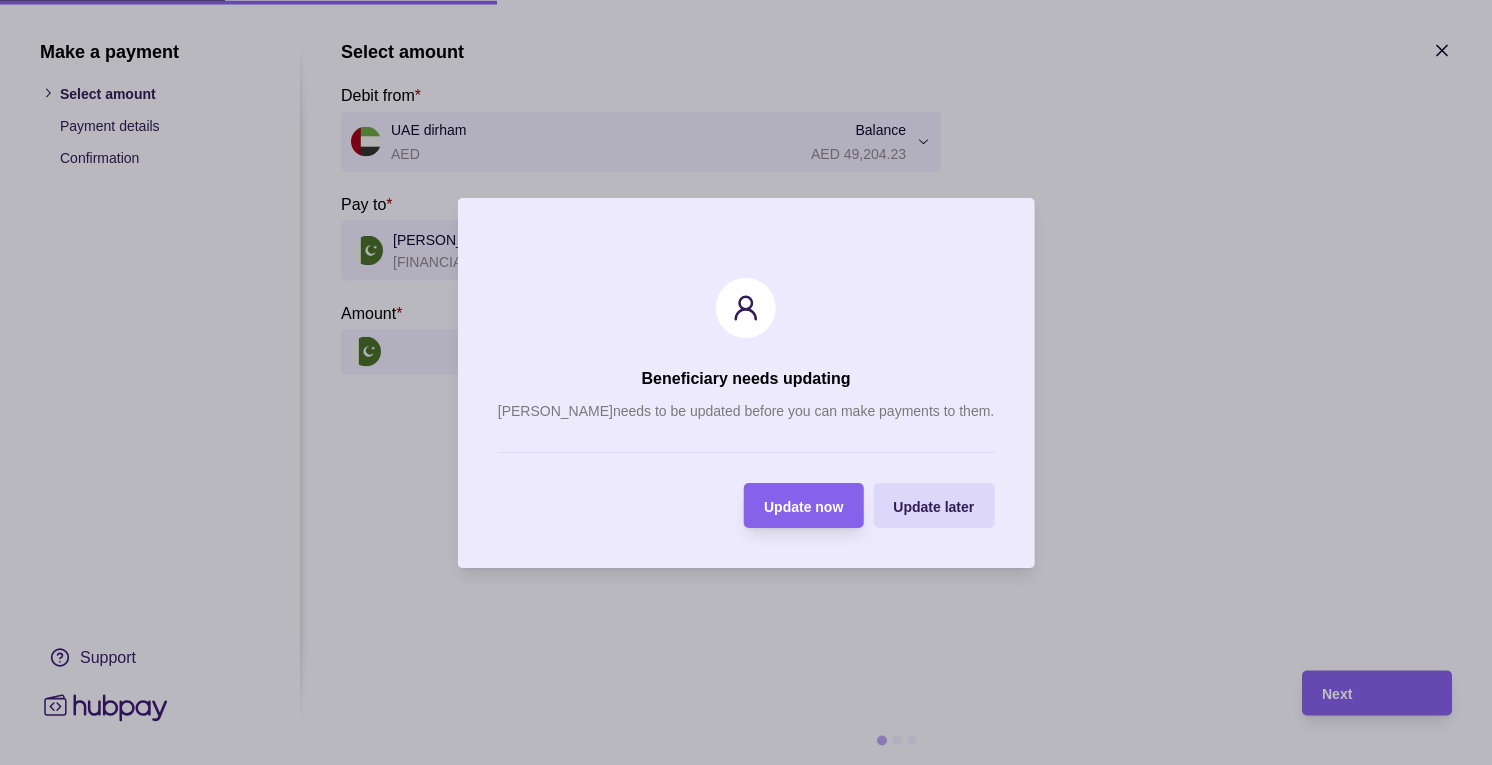 click at bounding box center (746, 382) 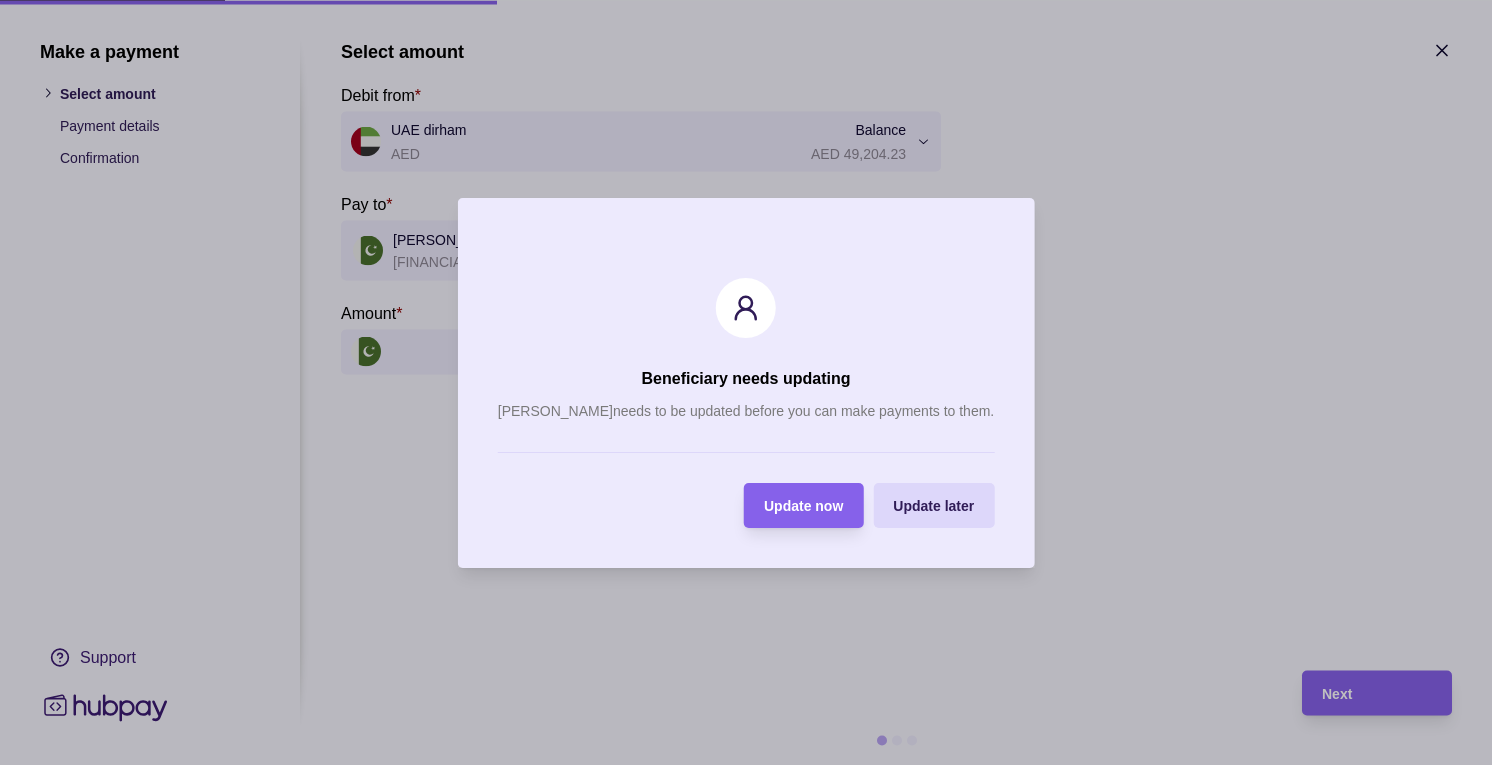 click at bounding box center (746, 382) 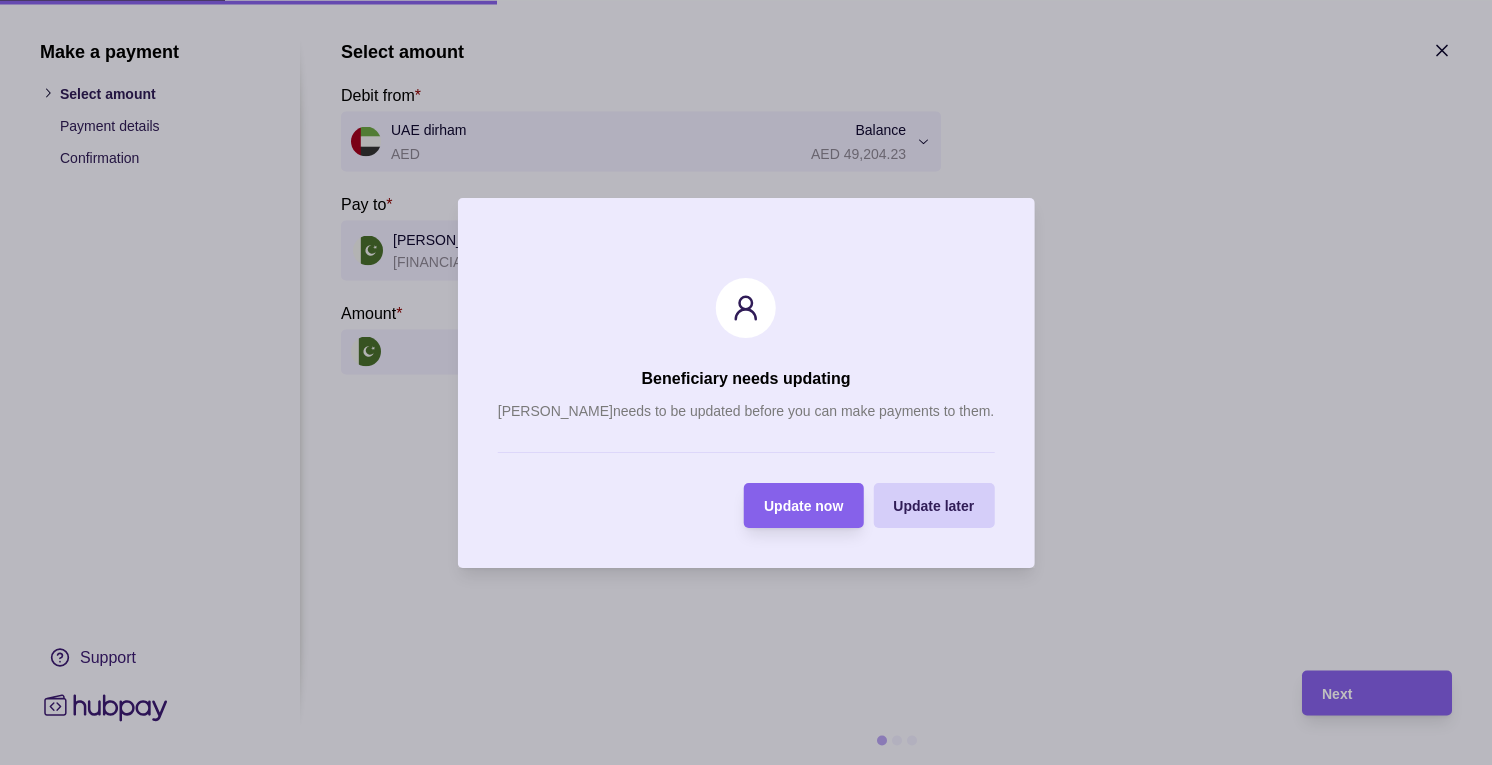 click on "Update later" at bounding box center [933, 505] 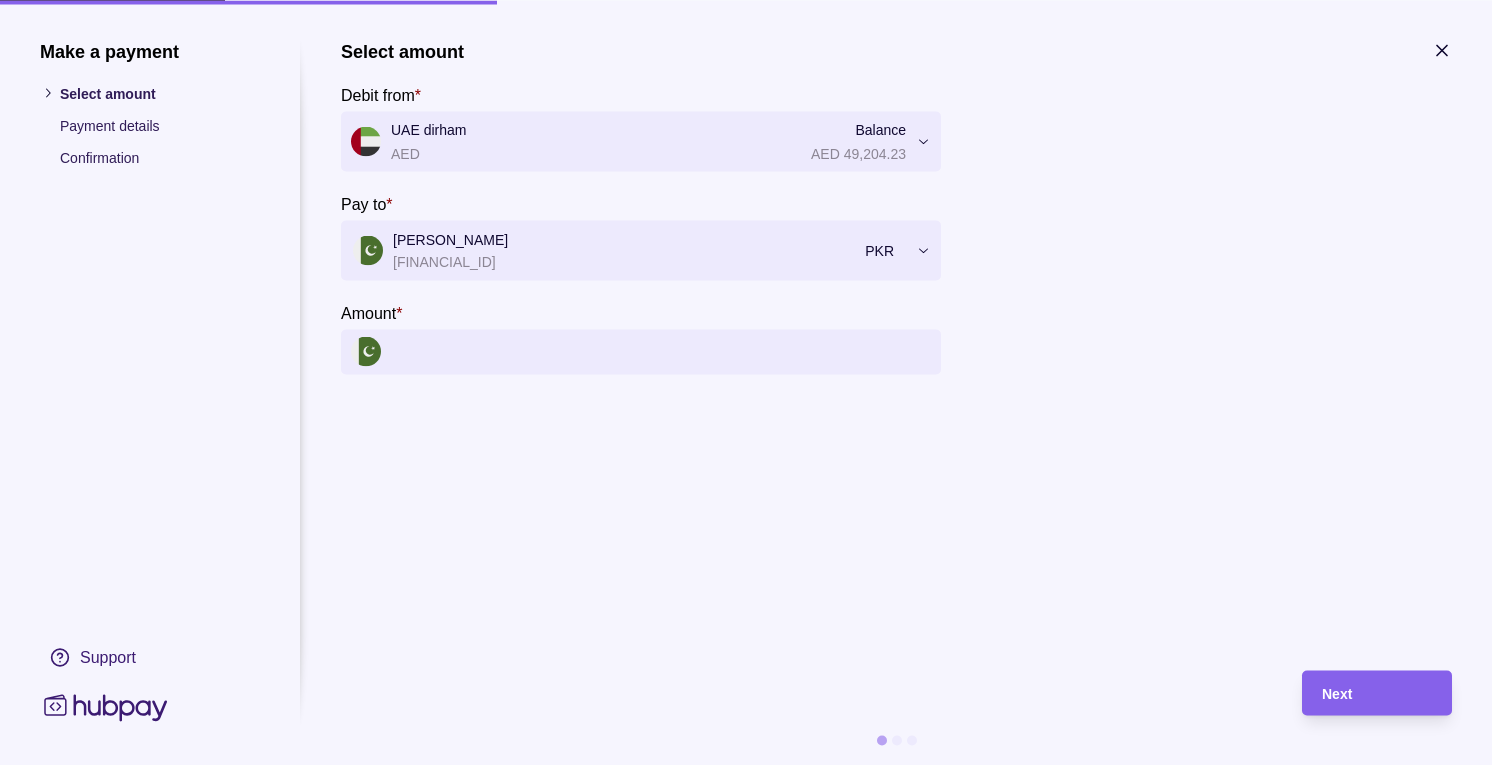 click 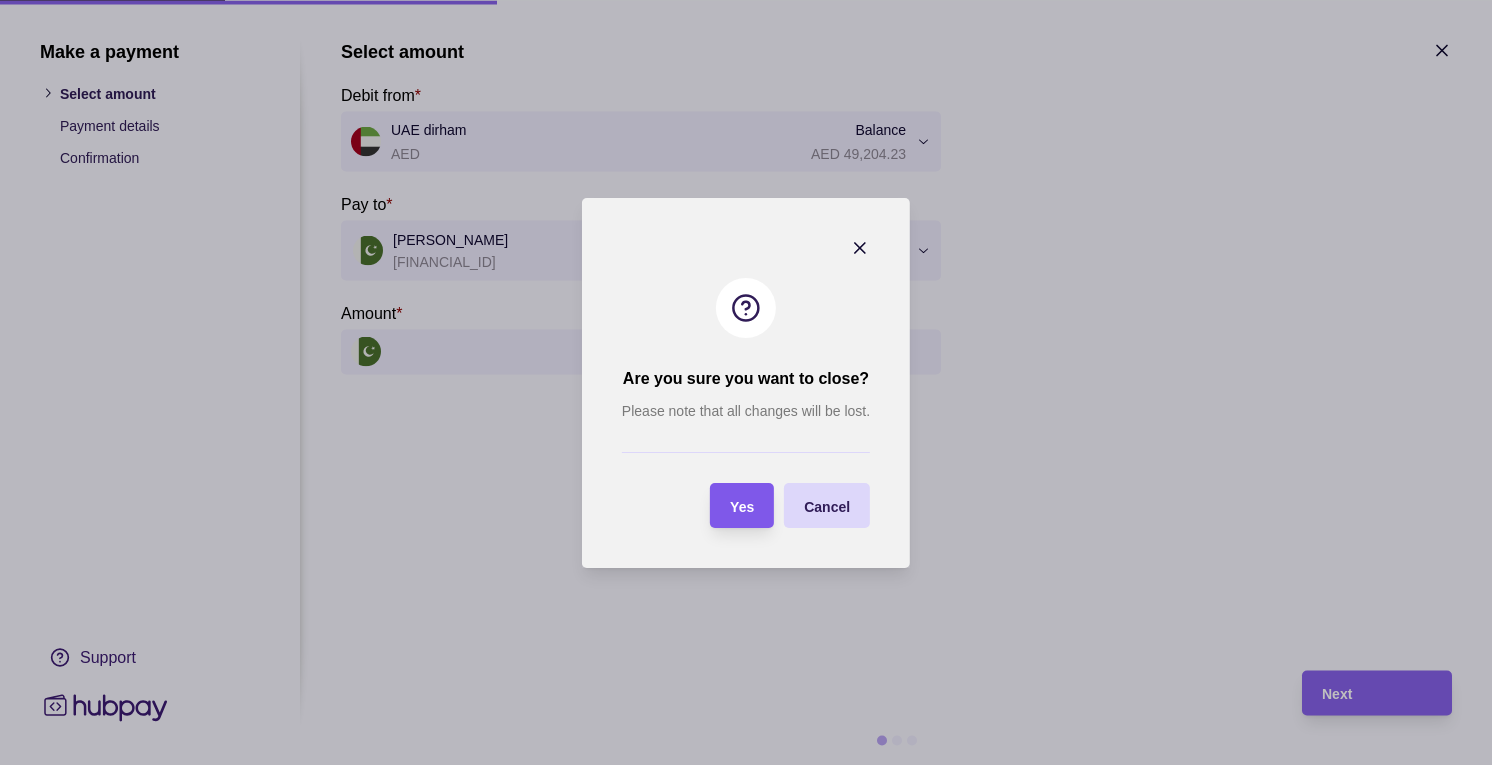 click on "Yes" at bounding box center (742, 505) 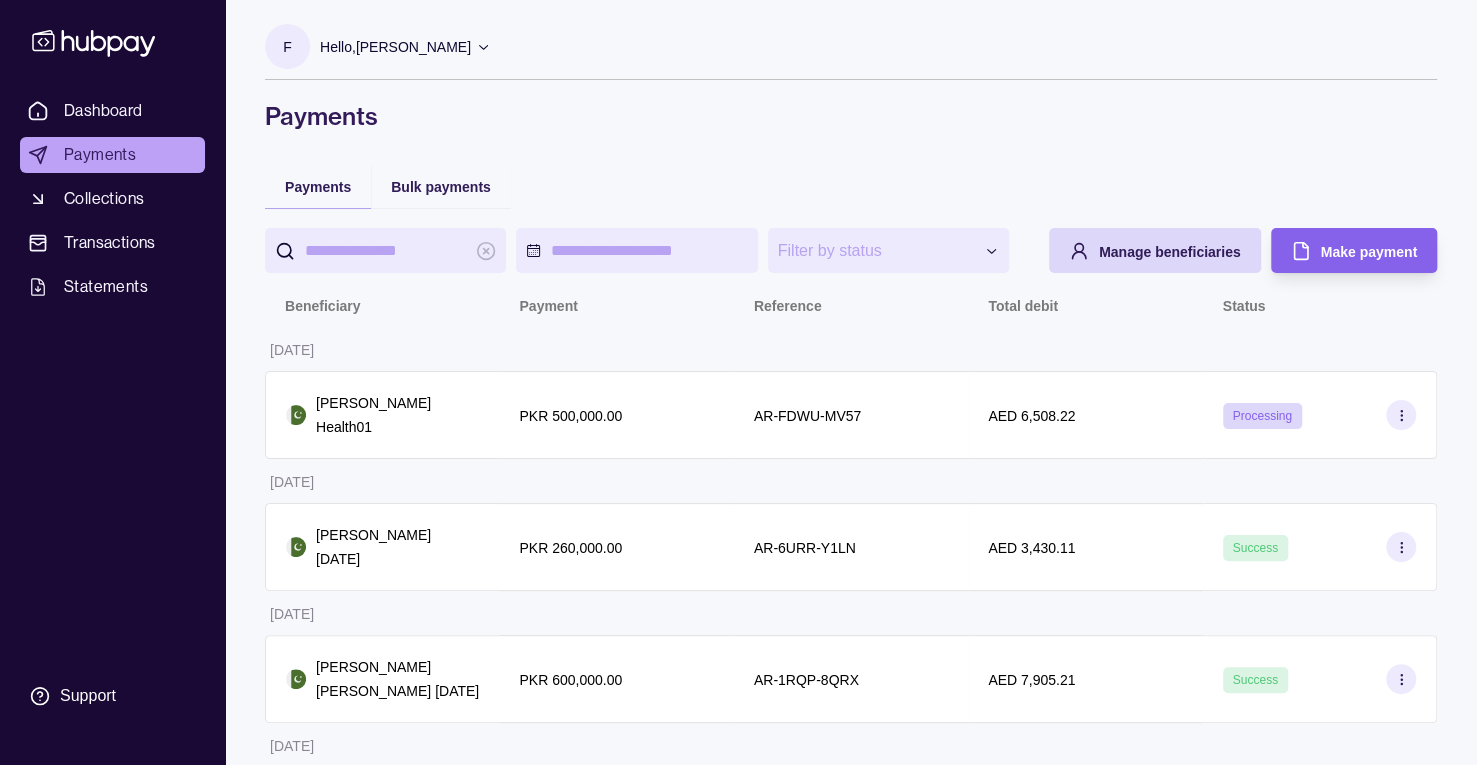 click on "Payments" at bounding box center (100, 155) 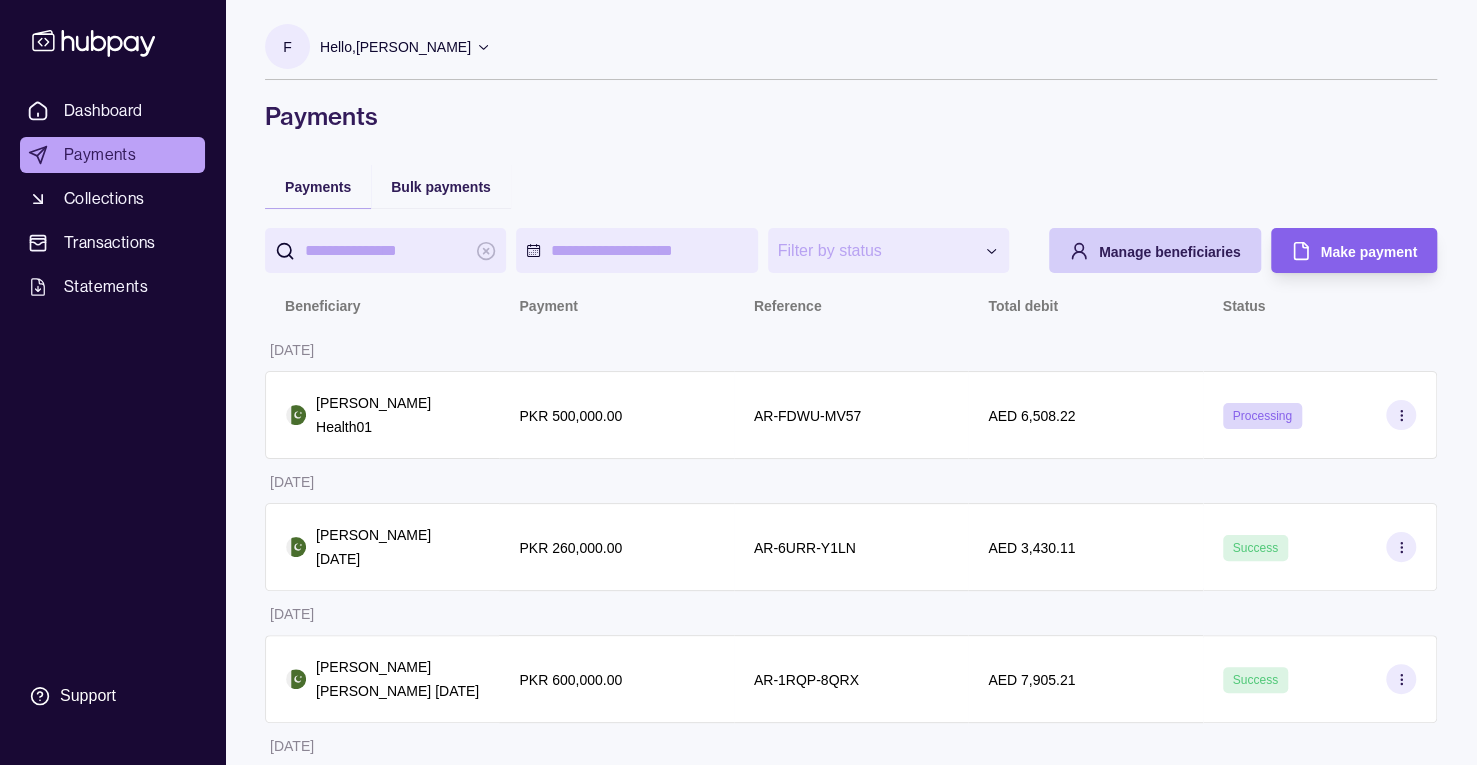click on "Manage beneficiaries" at bounding box center [1170, 252] 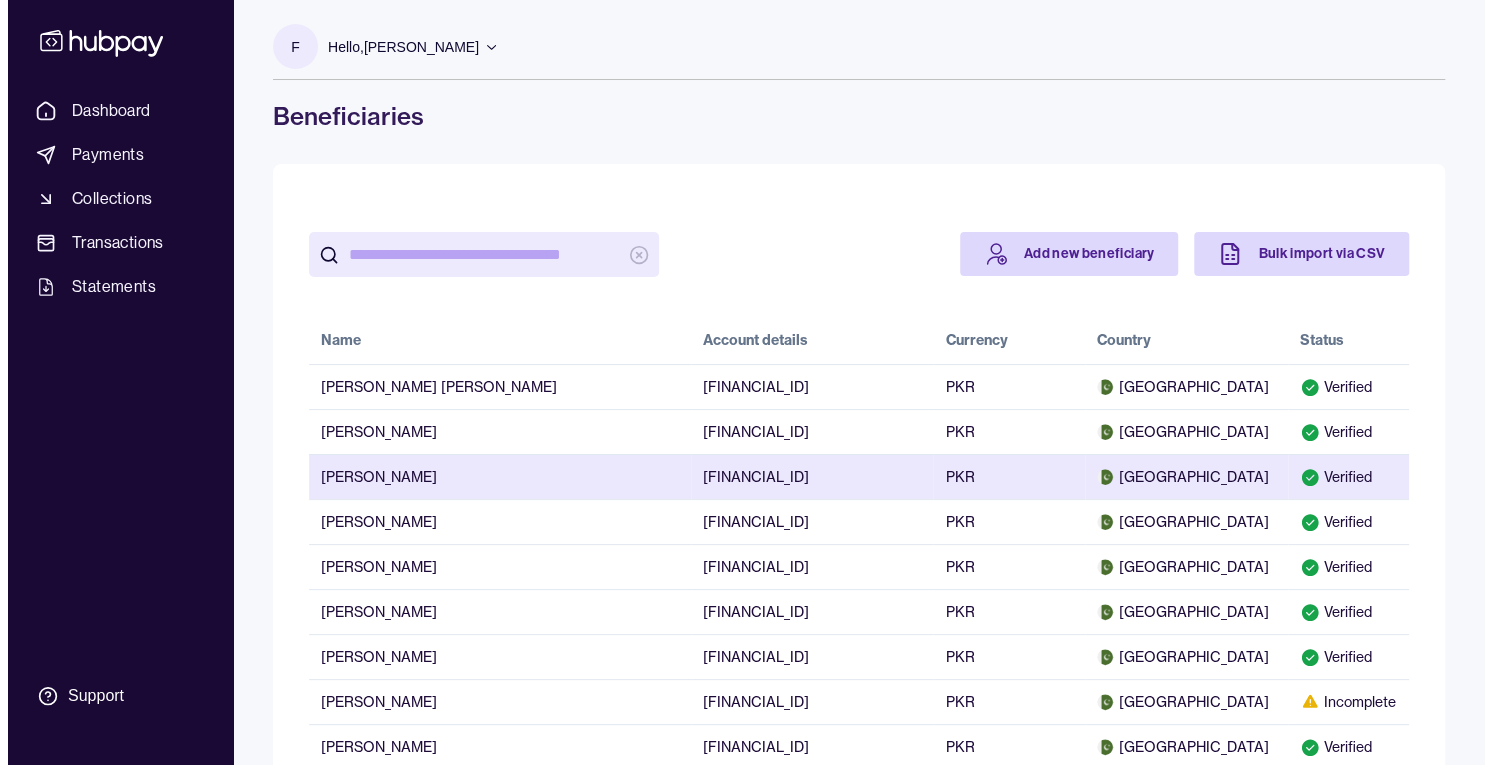 scroll, scrollTop: 333, scrollLeft: 0, axis: vertical 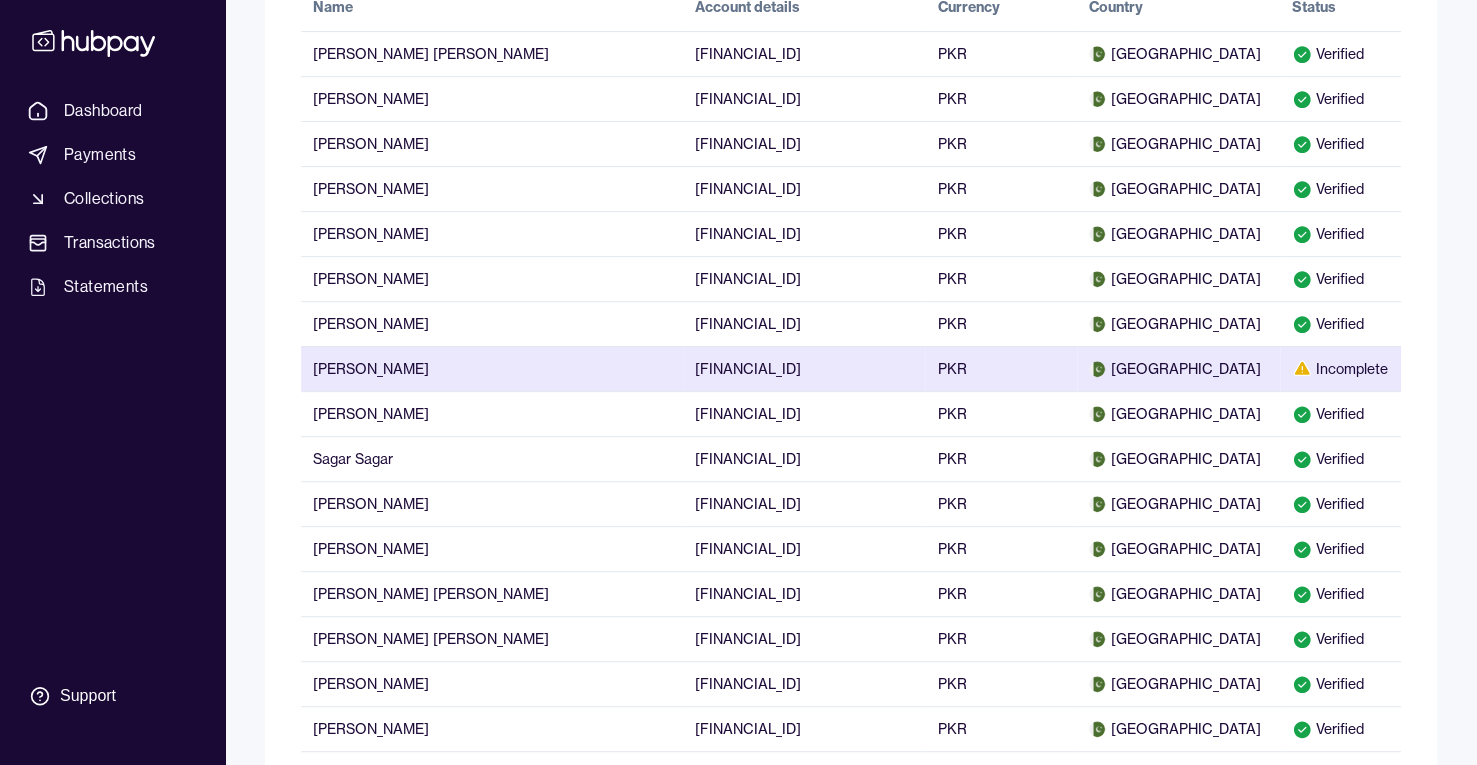 click on "PK95FAYS3136301000004383" at bounding box center [804, 368] 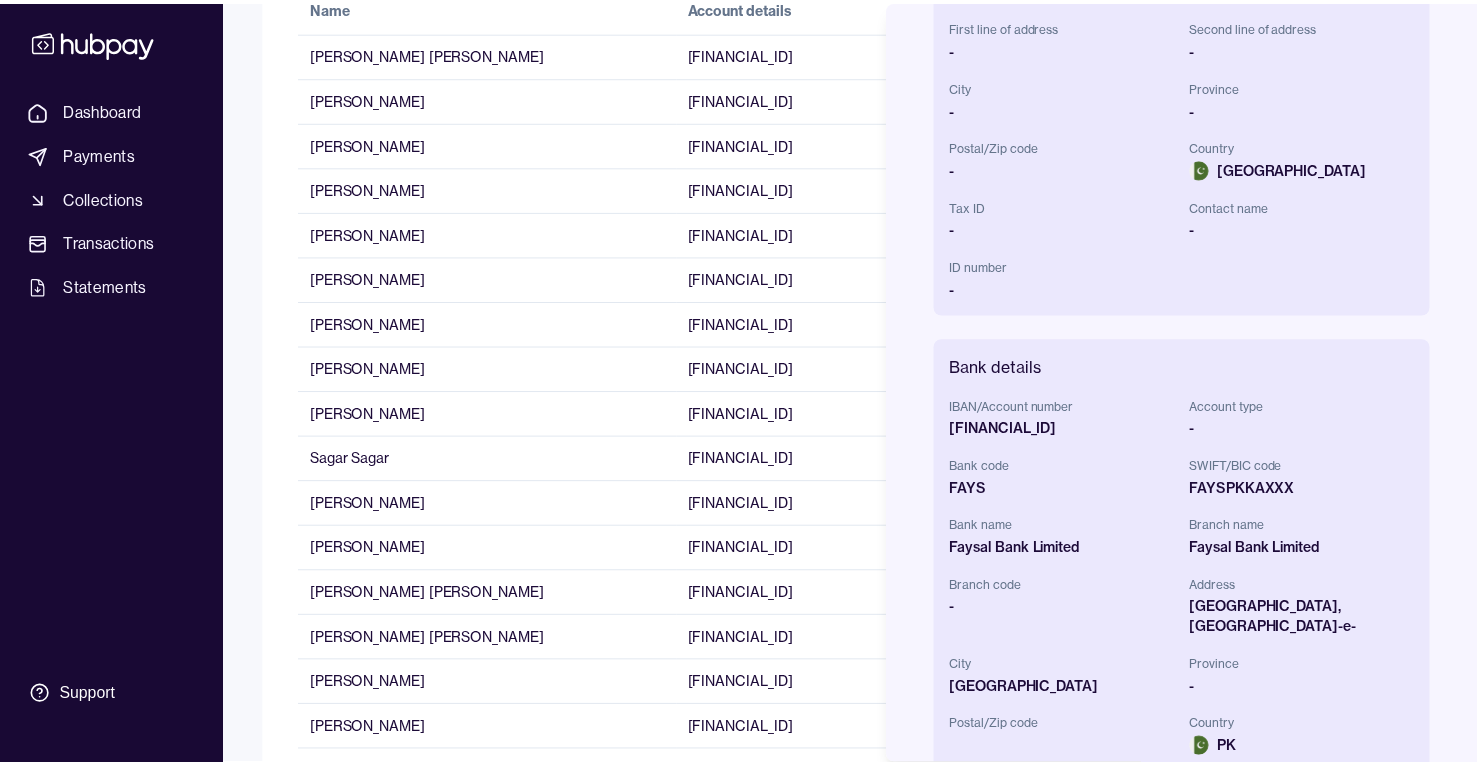 scroll, scrollTop: 590, scrollLeft: 0, axis: vertical 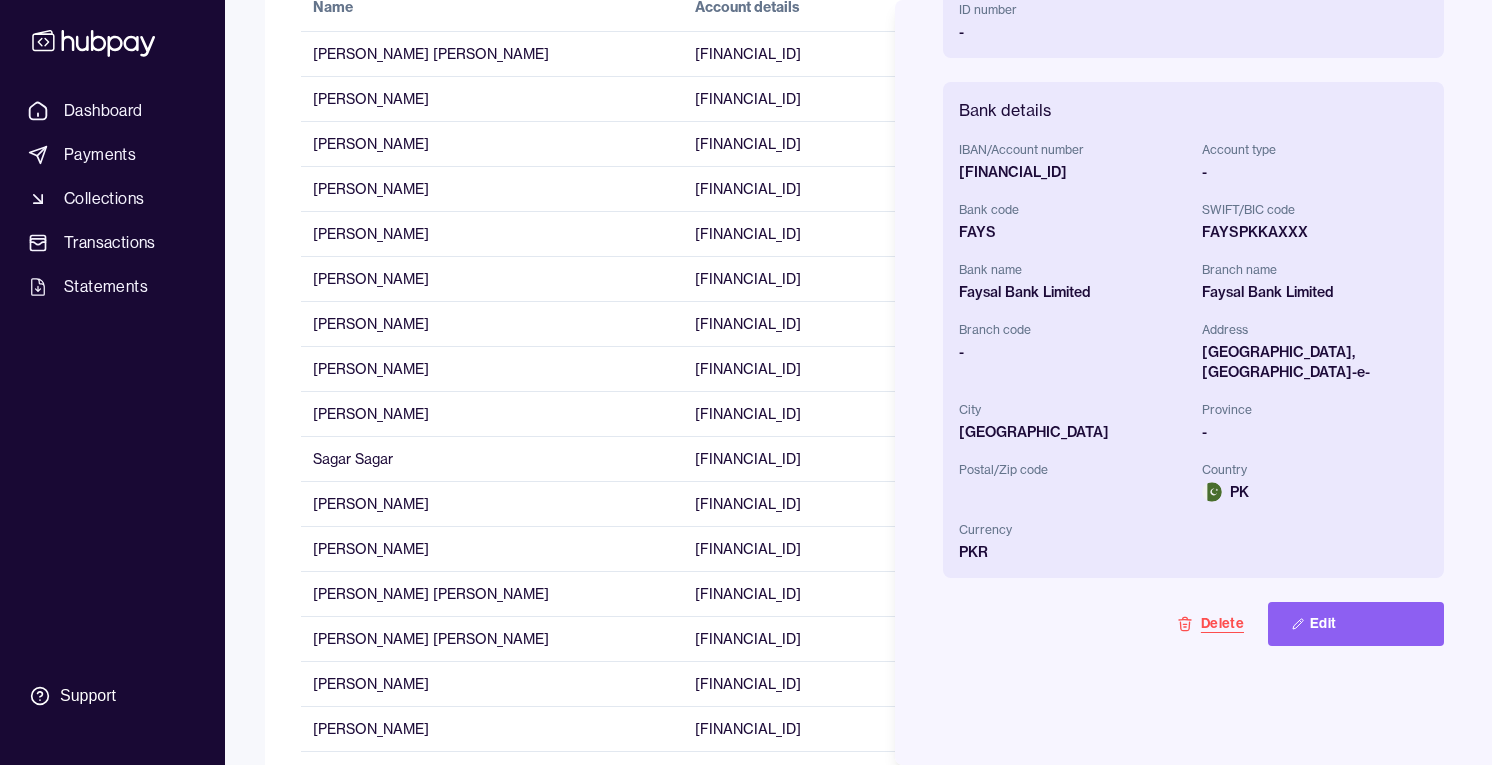 click 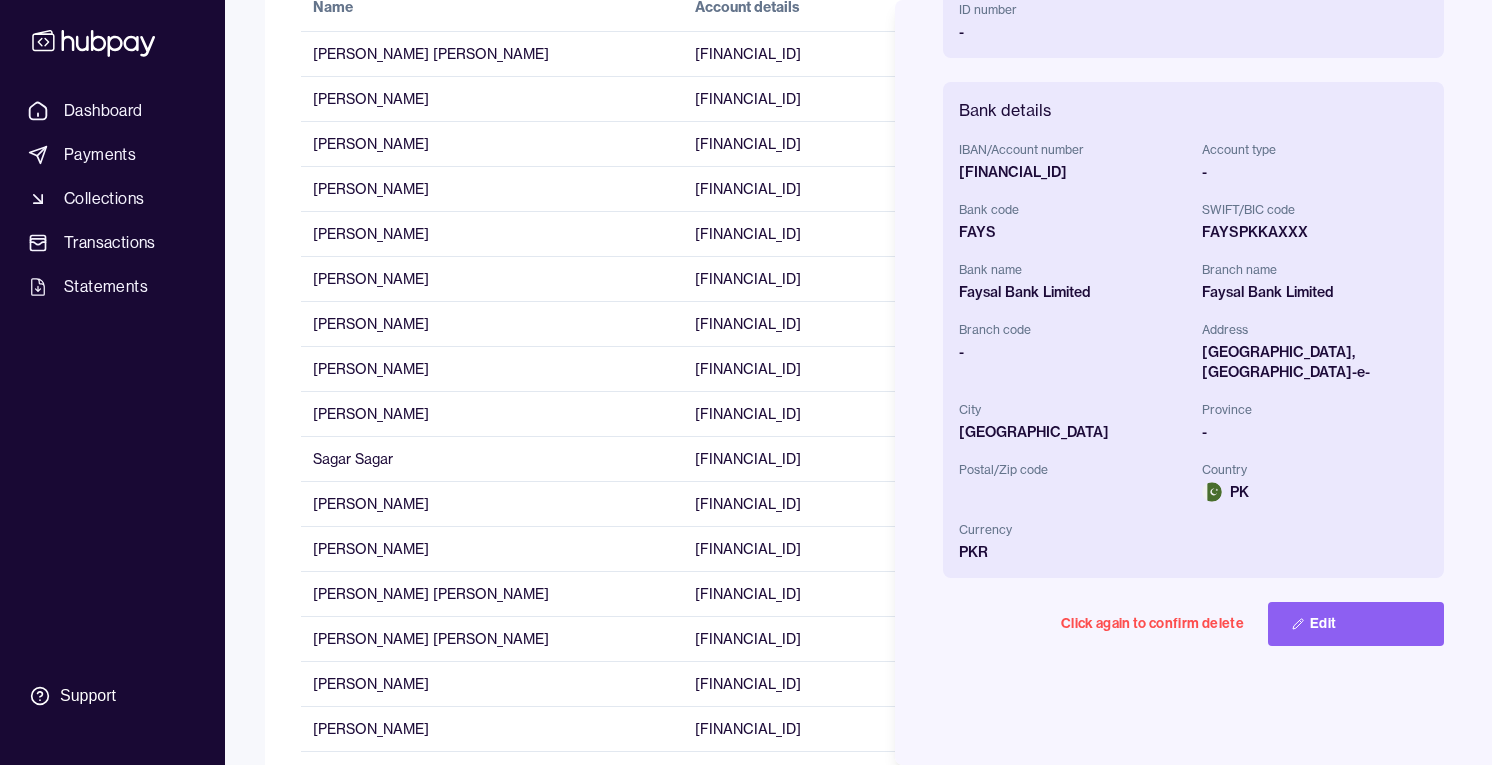 click on "Click again to confirm delete" at bounding box center (1152, 624) 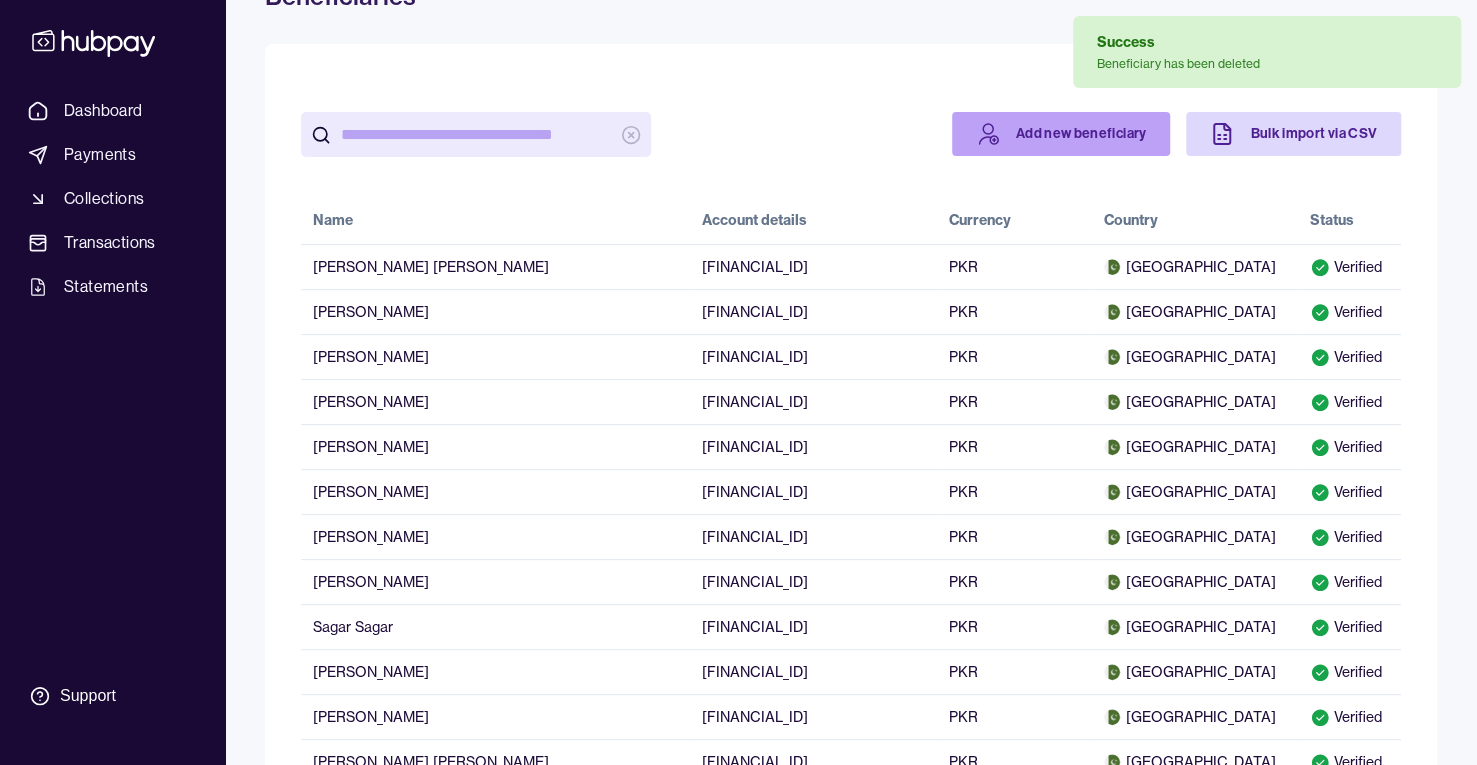 scroll, scrollTop: 0, scrollLeft: 0, axis: both 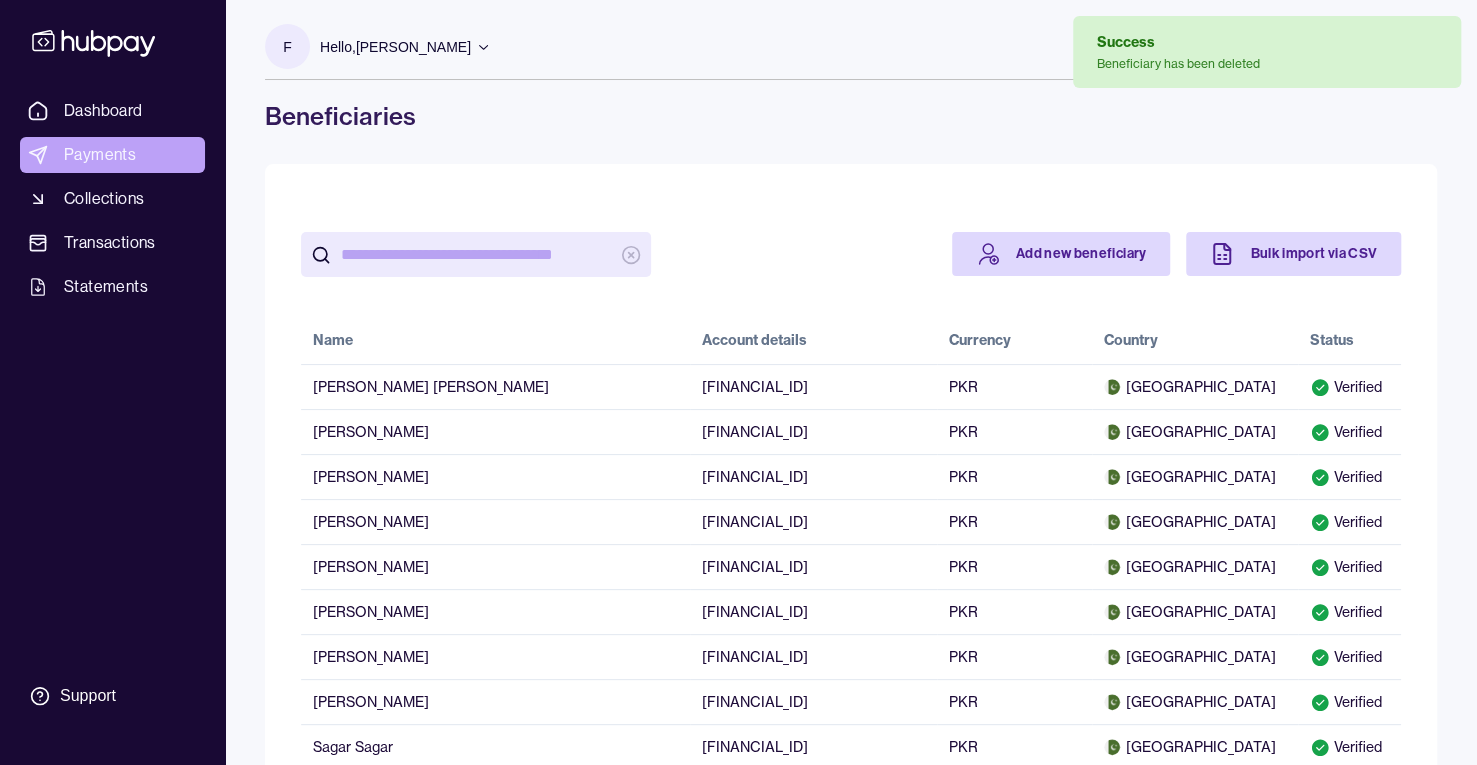 click on "Payments" at bounding box center [100, 155] 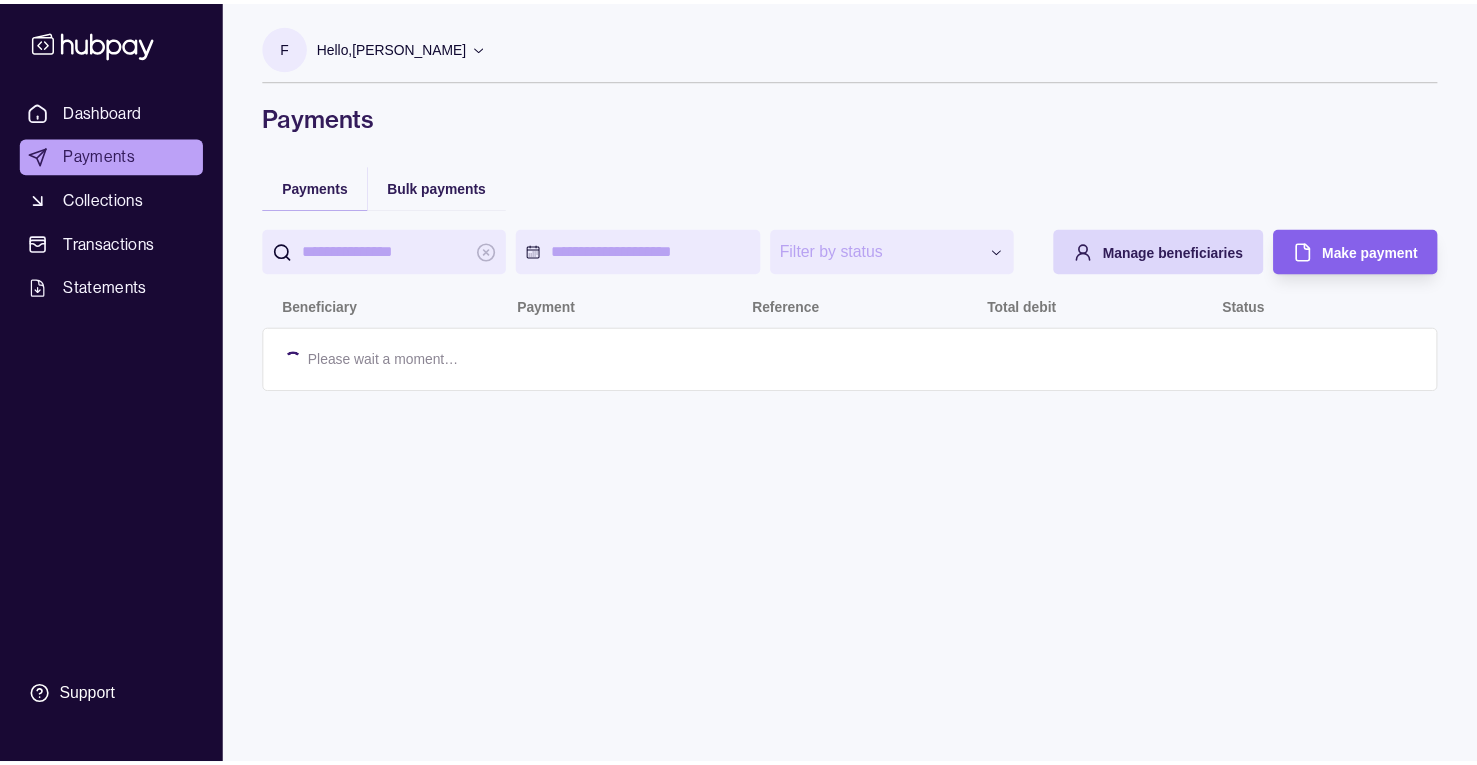 scroll, scrollTop: 0, scrollLeft: 0, axis: both 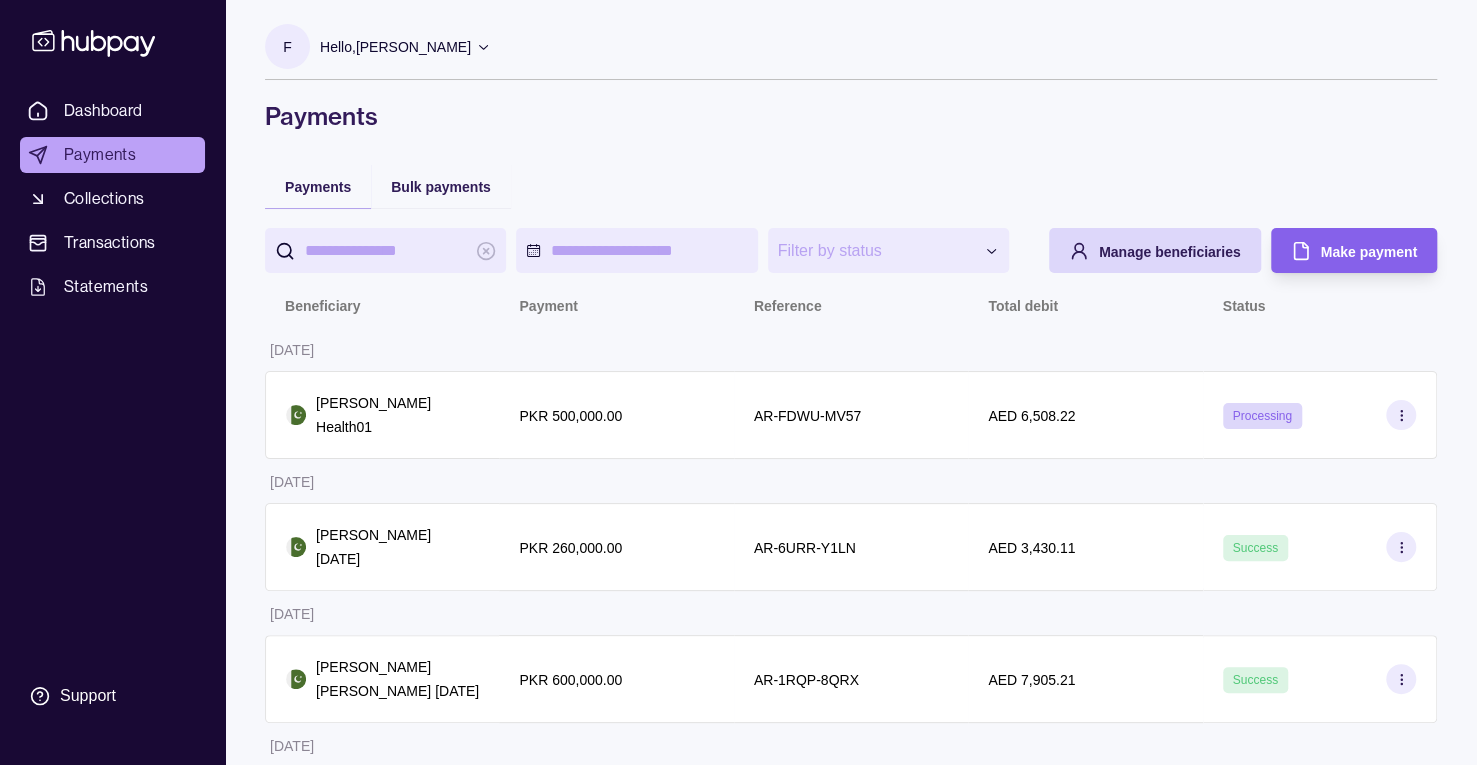 click at bounding box center [385, 250] 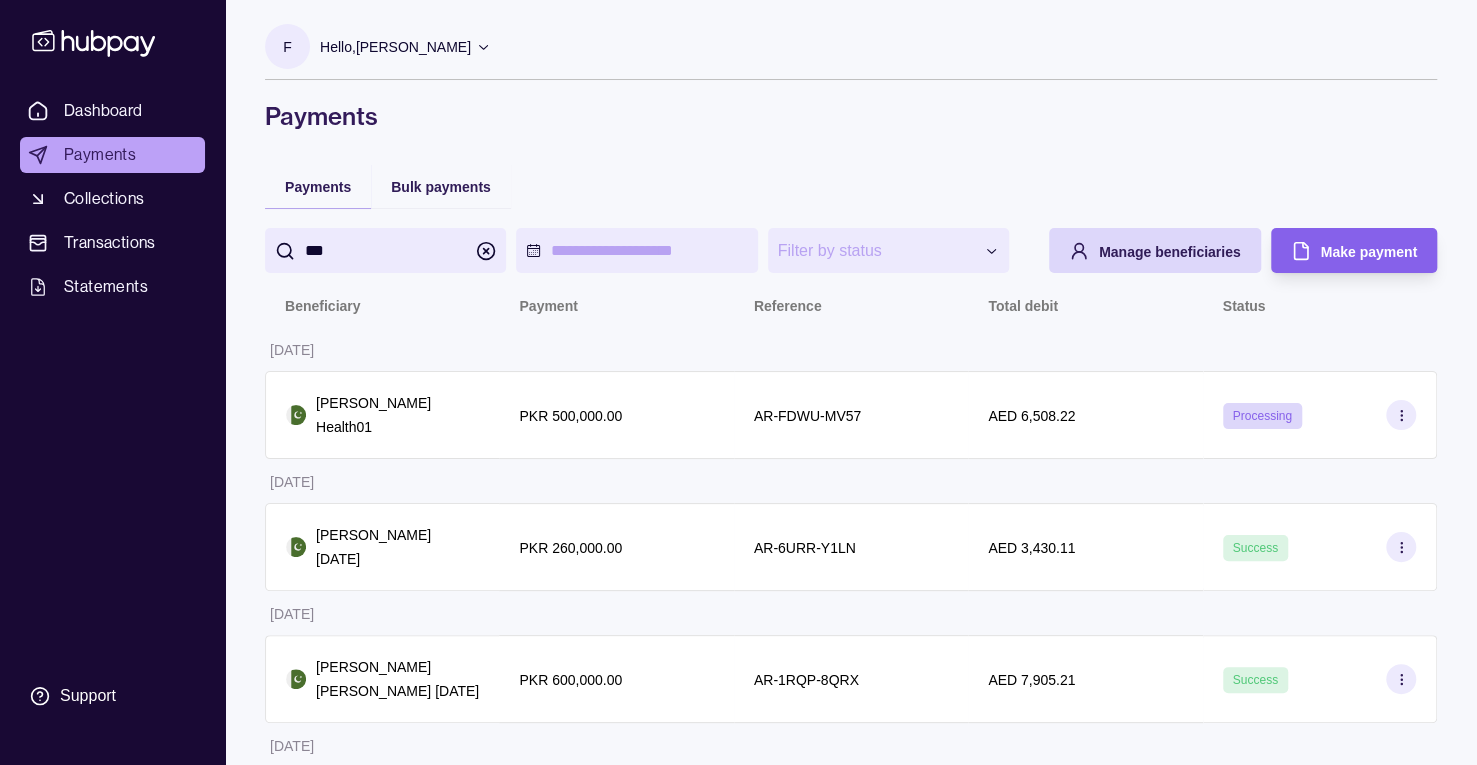 type on "****" 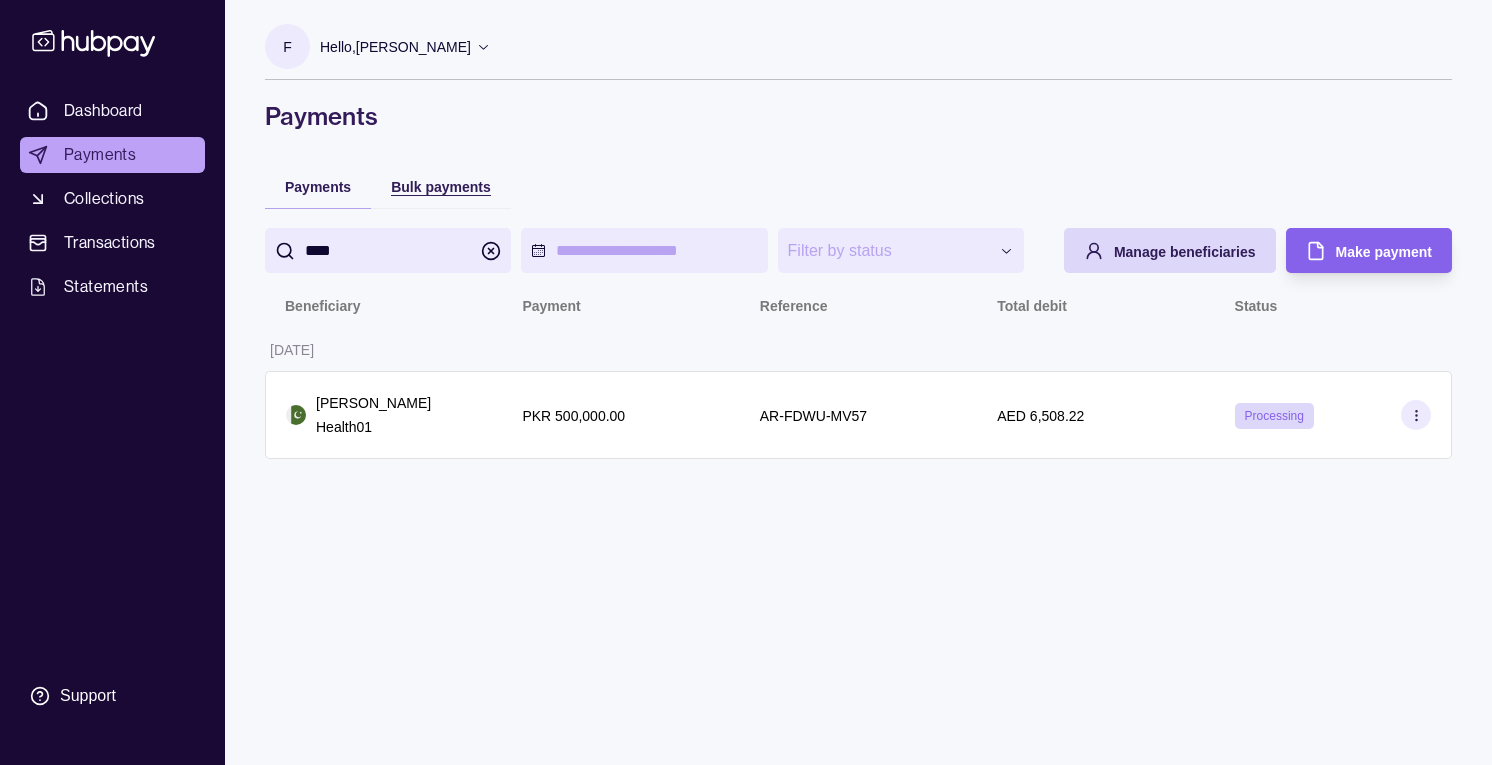 click on "Bulk payments" at bounding box center [441, 187] 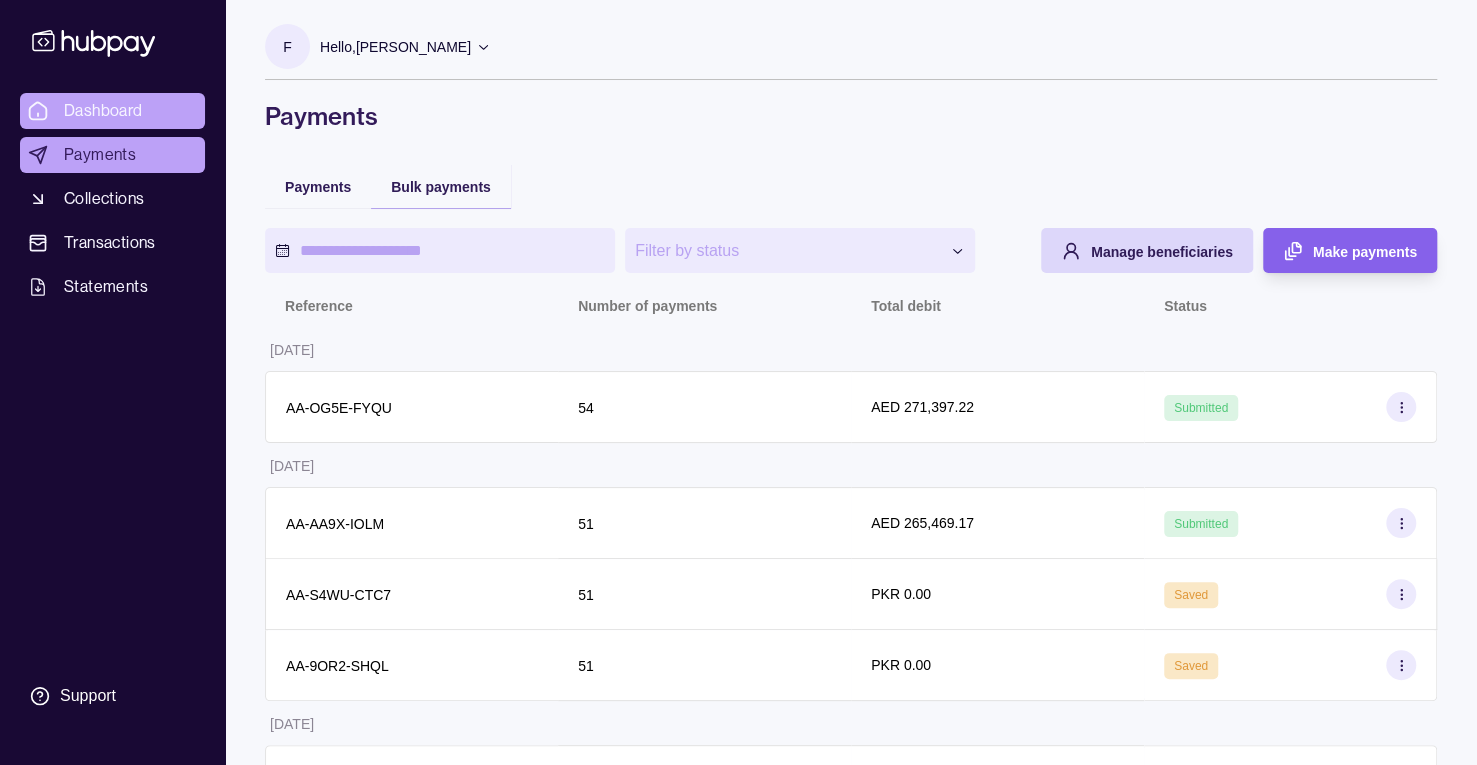 click on "Dashboard" at bounding box center [103, 111] 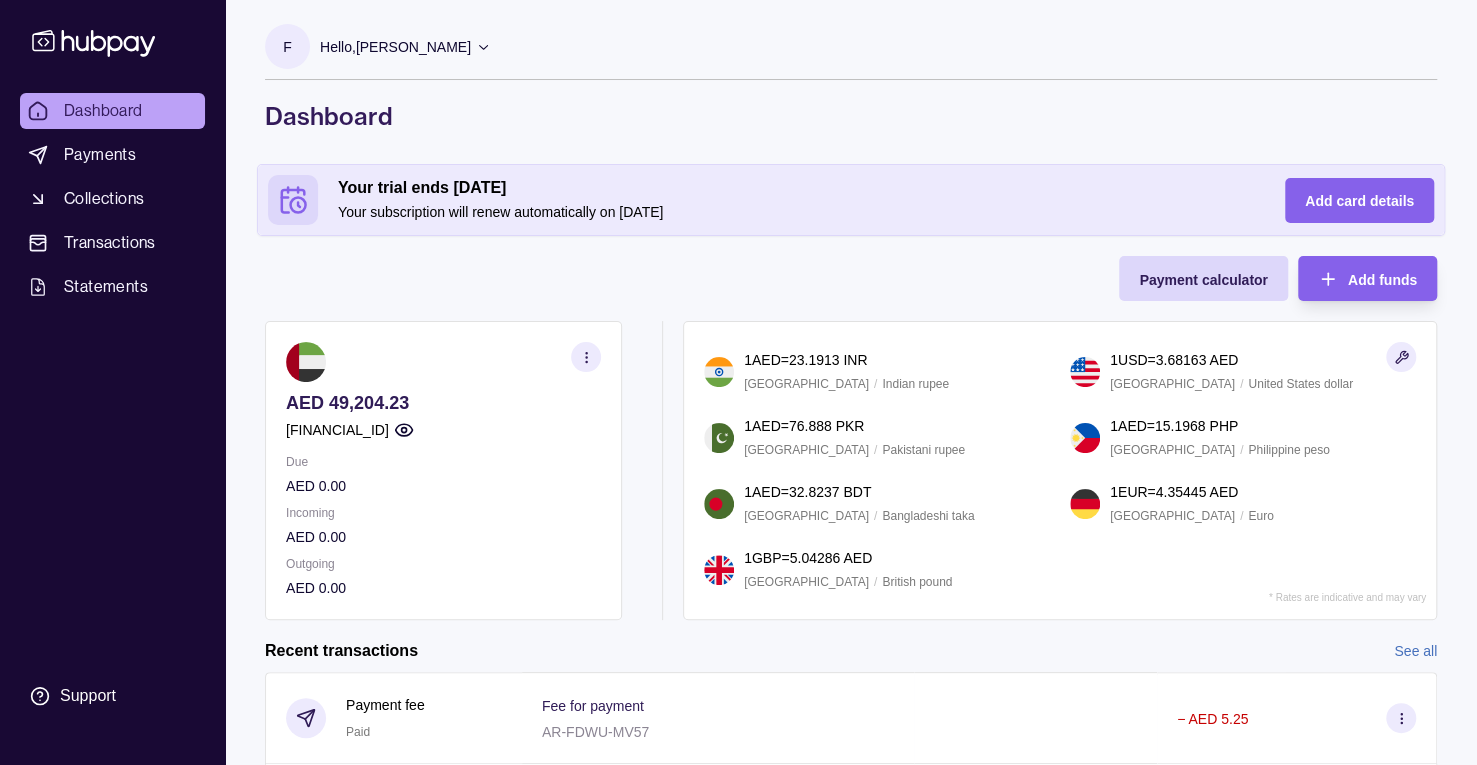 scroll, scrollTop: 333, scrollLeft: 0, axis: vertical 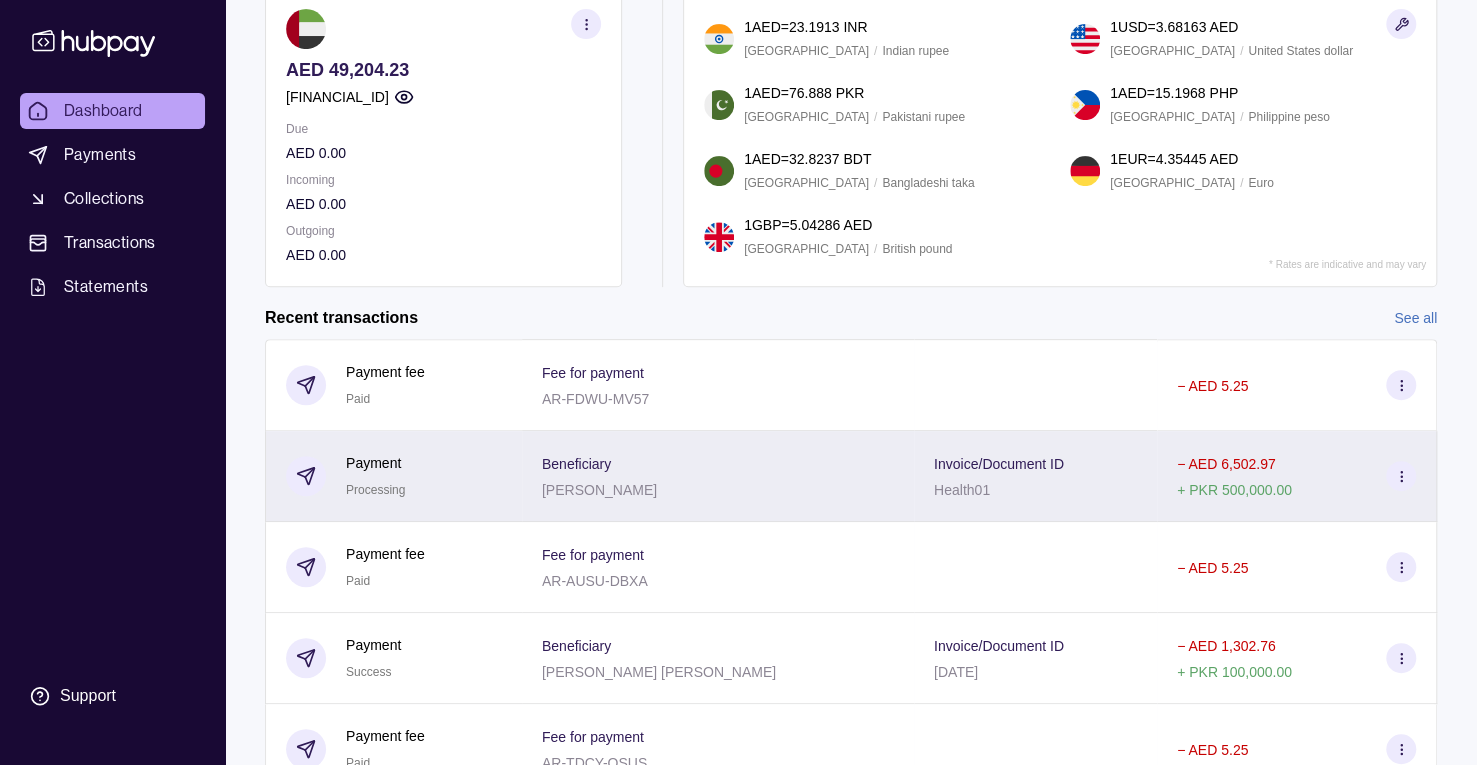 click on "Beneficiary [PERSON_NAME]" at bounding box center [718, 476] 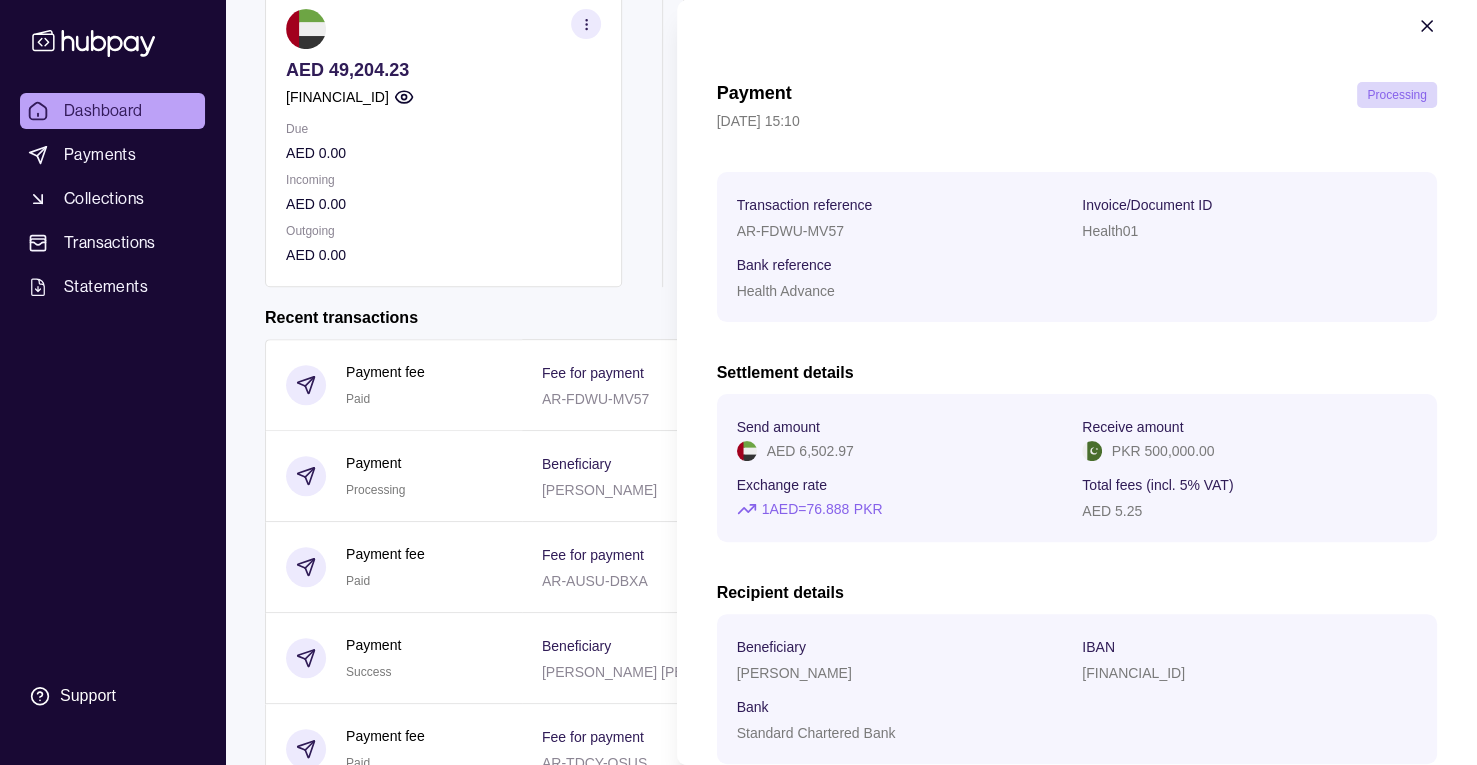 scroll, scrollTop: 0, scrollLeft: 0, axis: both 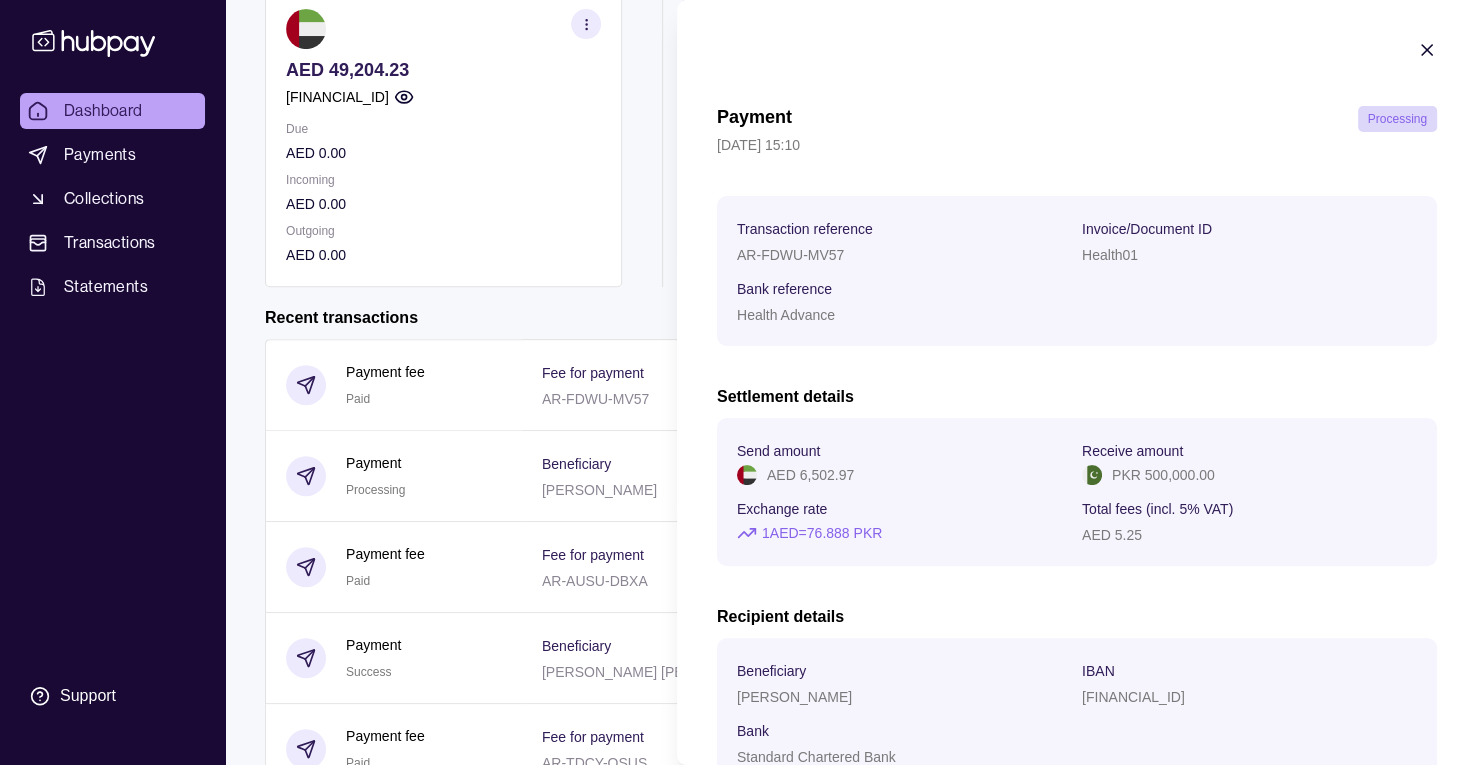 click on "Payment Processing [DATE] 15:10 Transaction reference AR-FDWU-MV57 Invoice/Document ID Health01 Bank reference Health Advance Settlement details Send amount AED 6,502.97 Receive amount PKR 500,000.00 Exchange rate 1  AED  =  76.888   PKR Total fees (incl. 5% VAT) AED 5.25 Recipient details Beneficiary [PERSON_NAME] IBAN [FINANCIAL_ID] Bank Standard Chartered Bank Download receipt" at bounding box center (1077, 456) 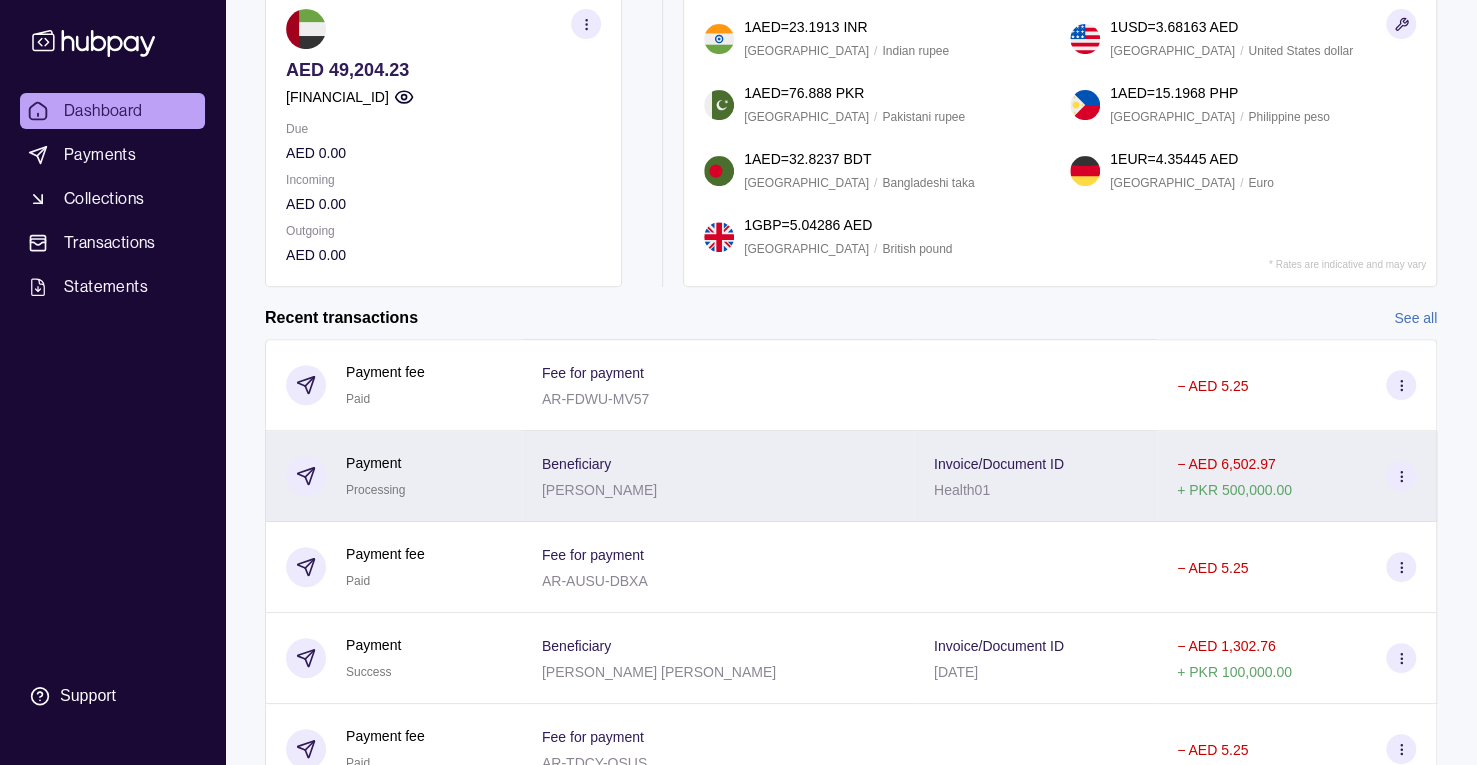 click on "Payment Processing" at bounding box center [394, 476] 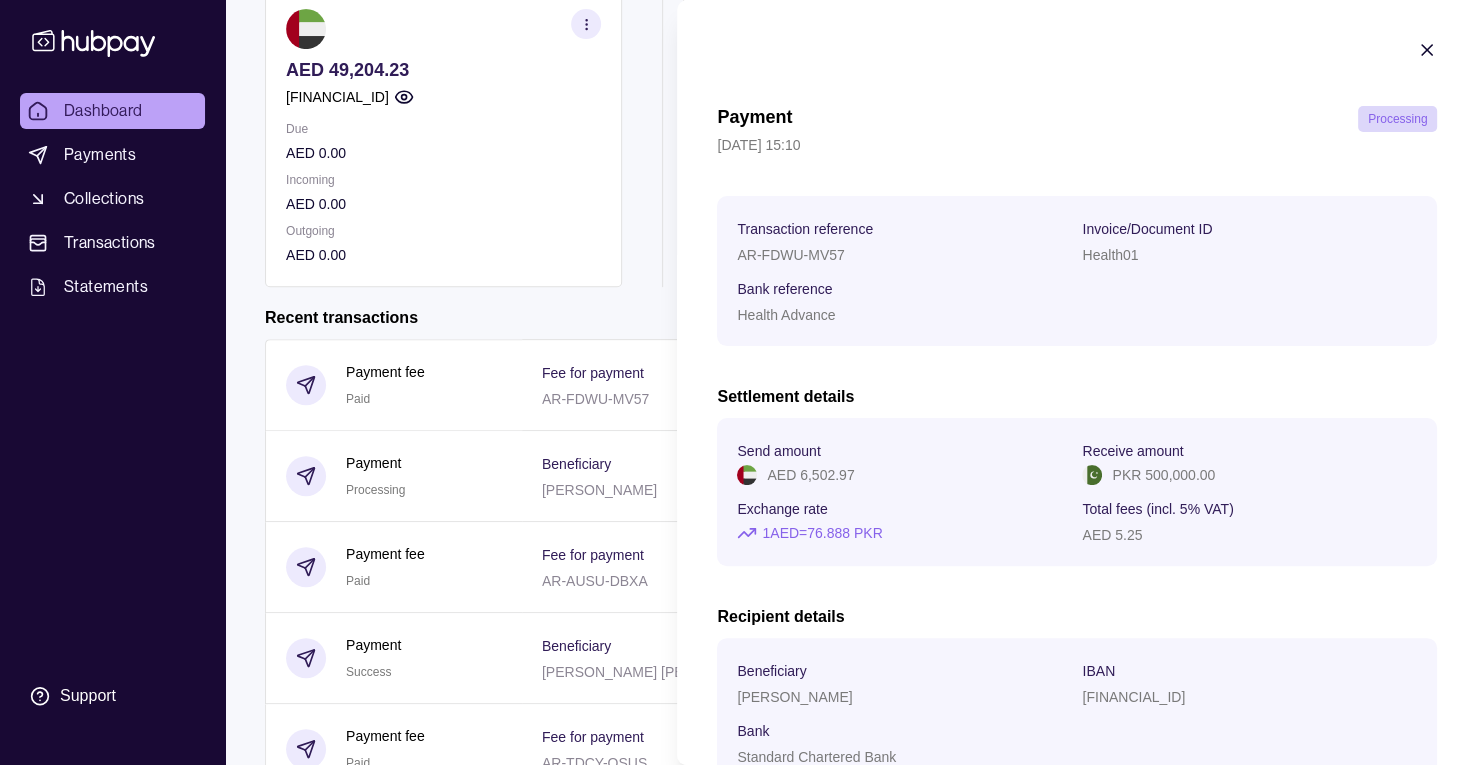 click 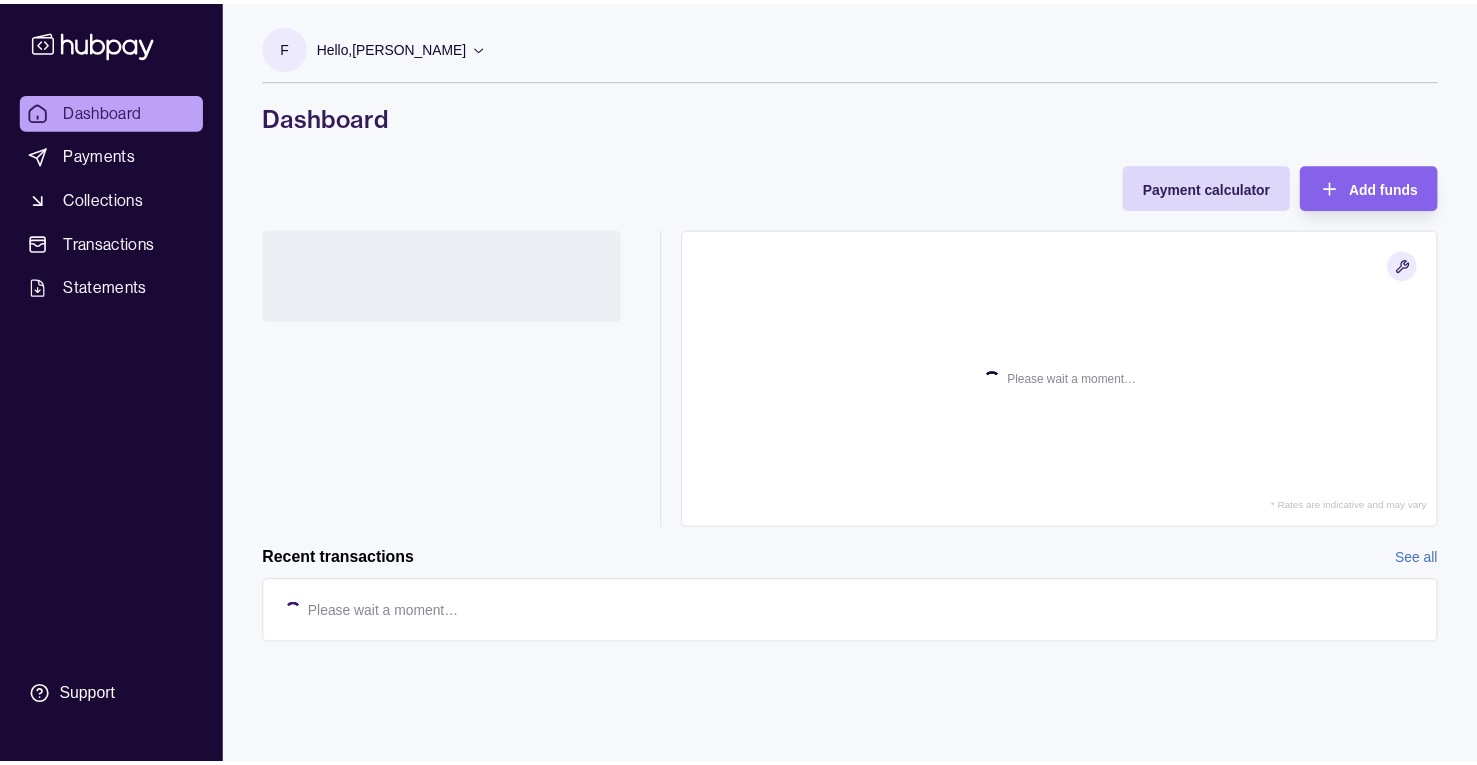 scroll, scrollTop: 0, scrollLeft: 0, axis: both 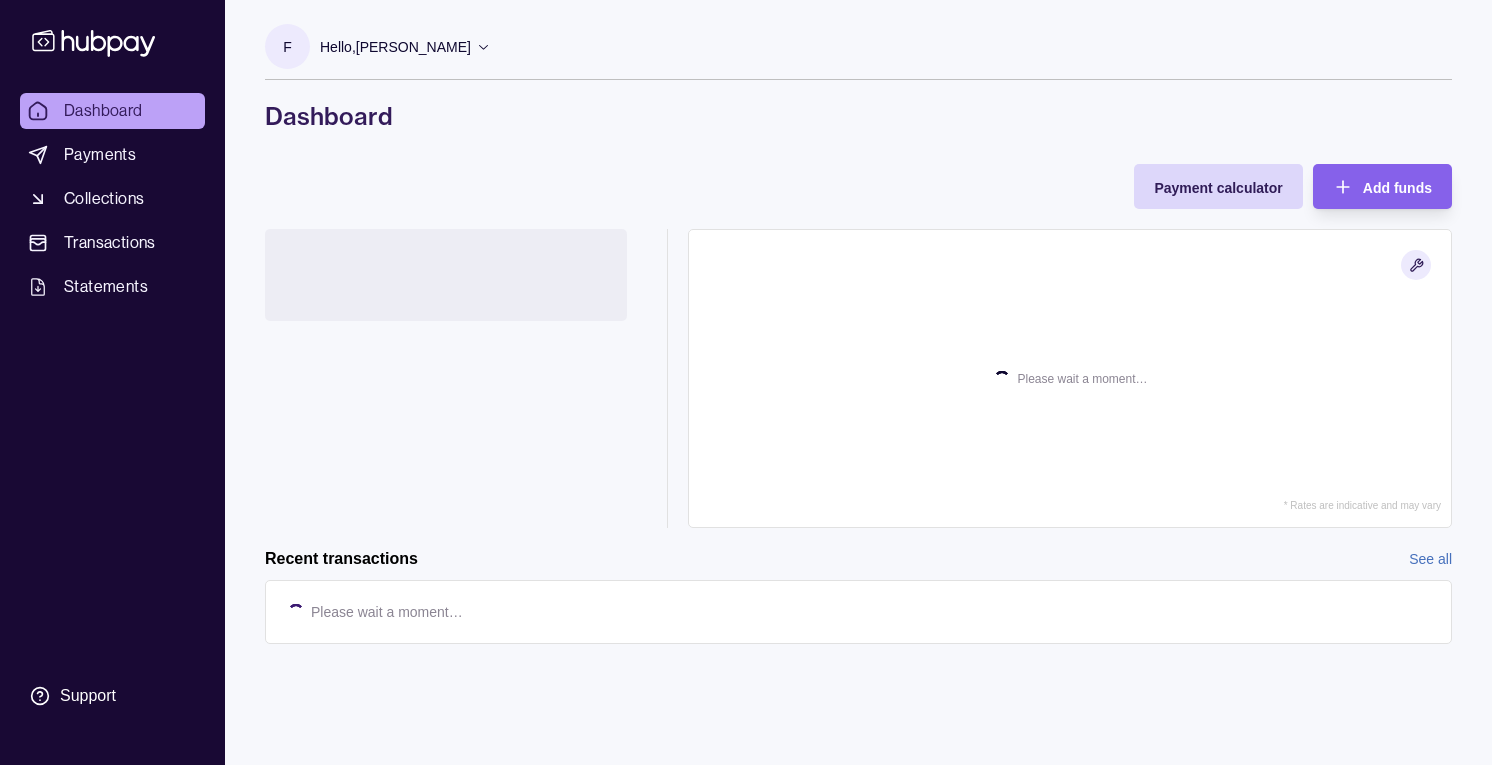 click on "Payments" at bounding box center (100, 155) 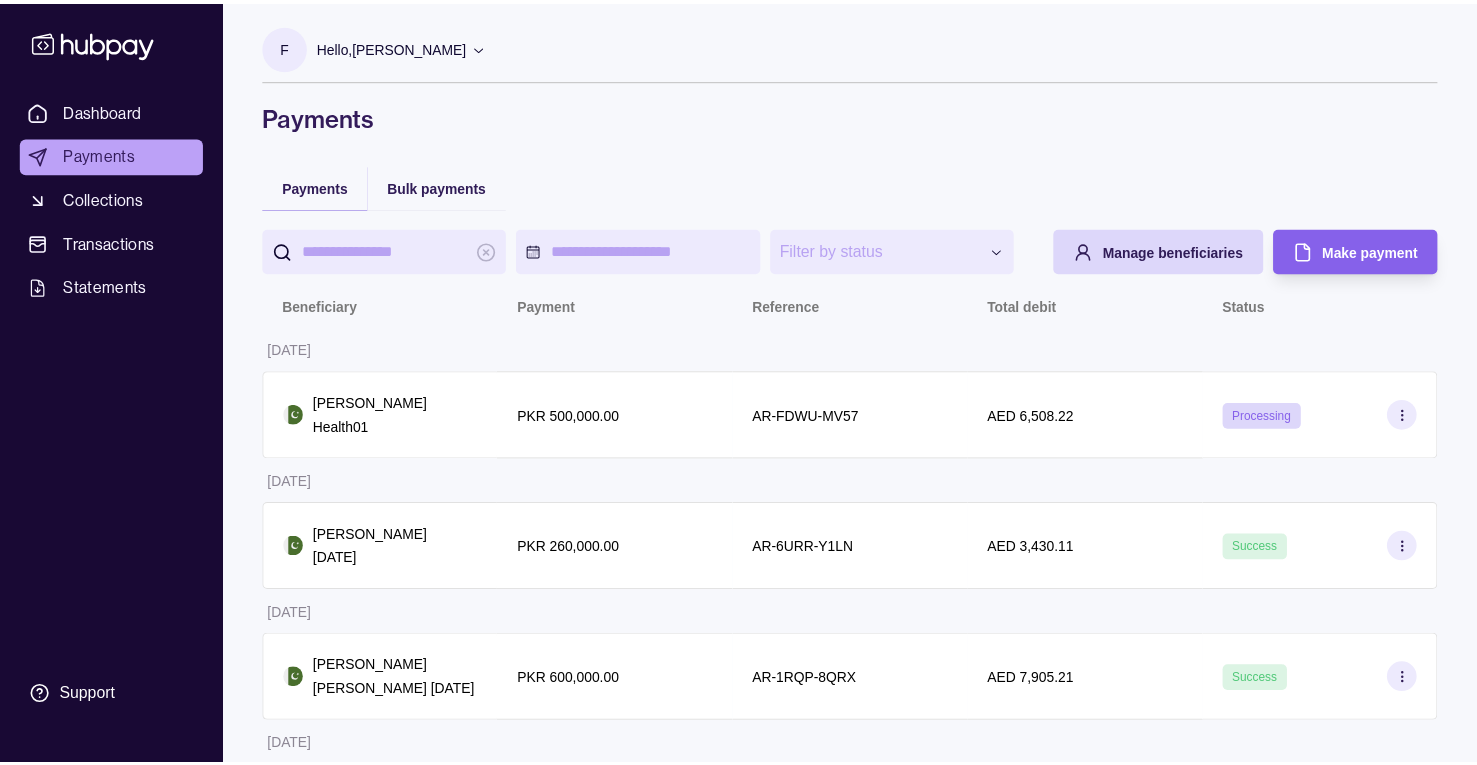 scroll, scrollTop: 0, scrollLeft: 0, axis: both 